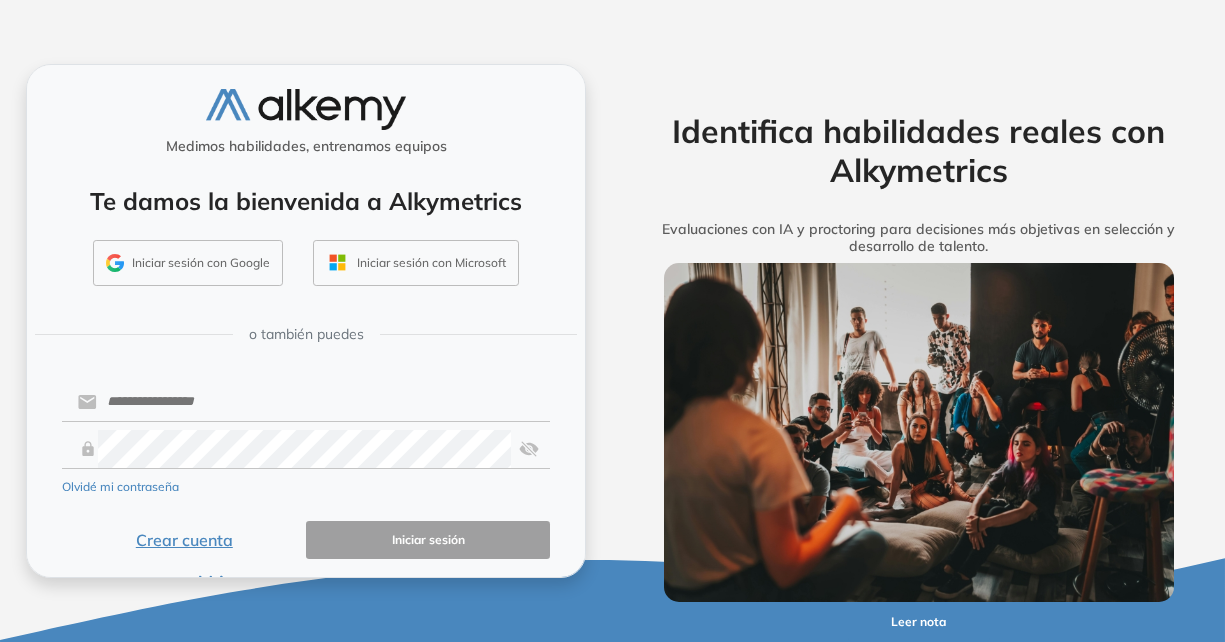 scroll, scrollTop: 0, scrollLeft: 0, axis: both 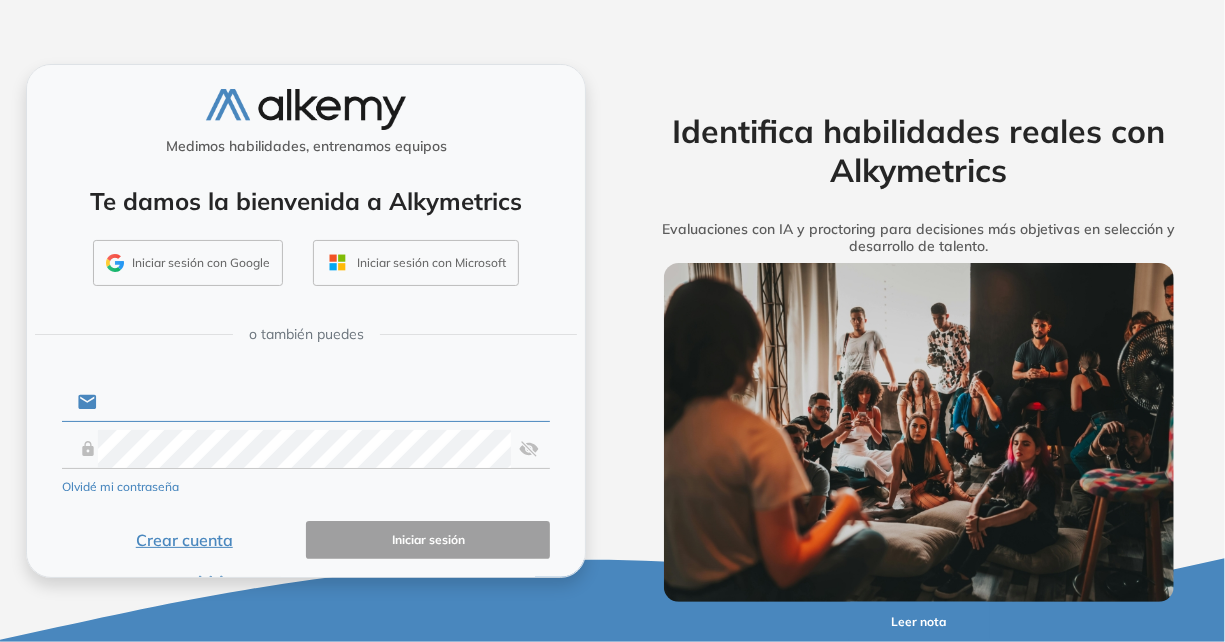 click at bounding box center [323, 402] 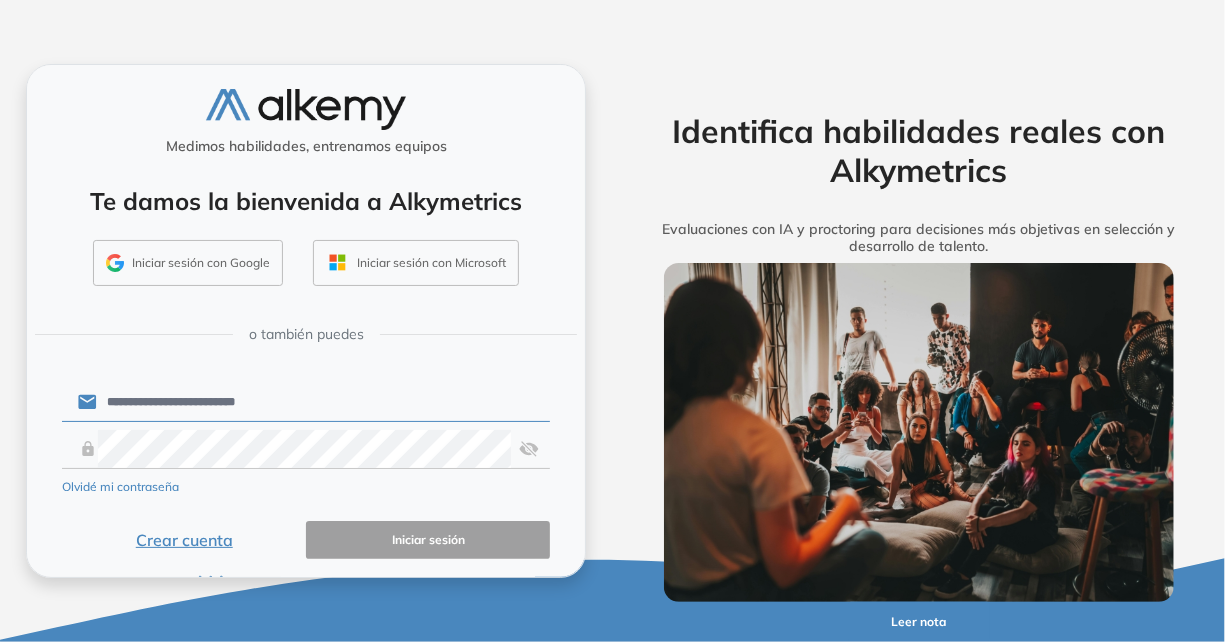 type on "**********" 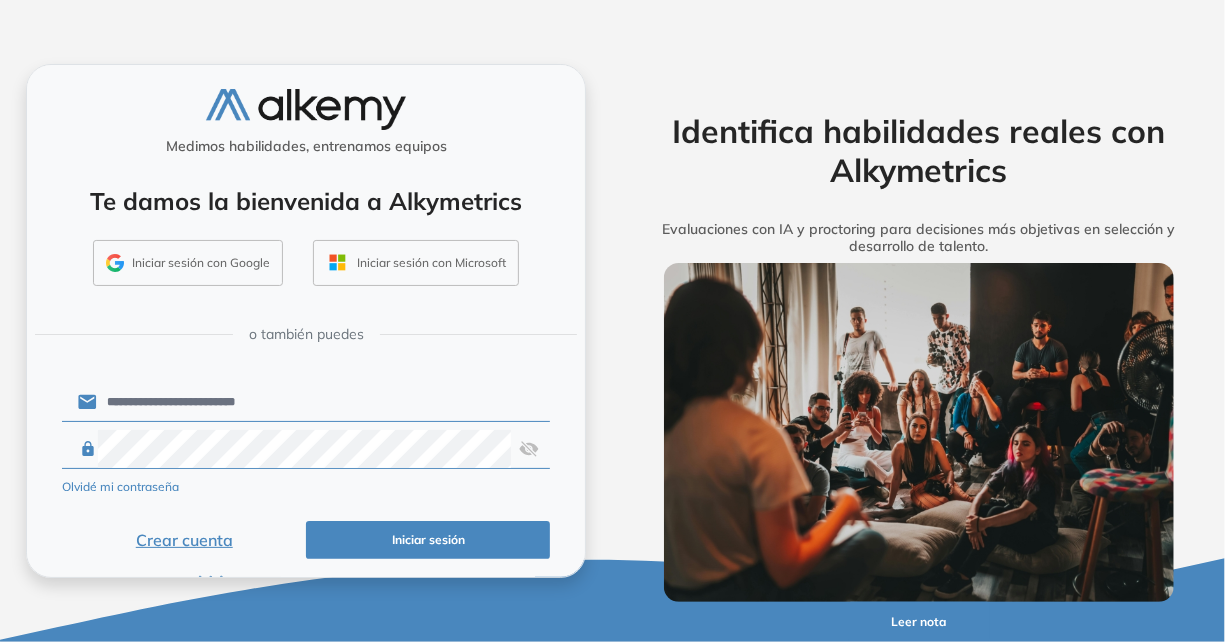 click on "Iniciar sesión" at bounding box center [428, 540] 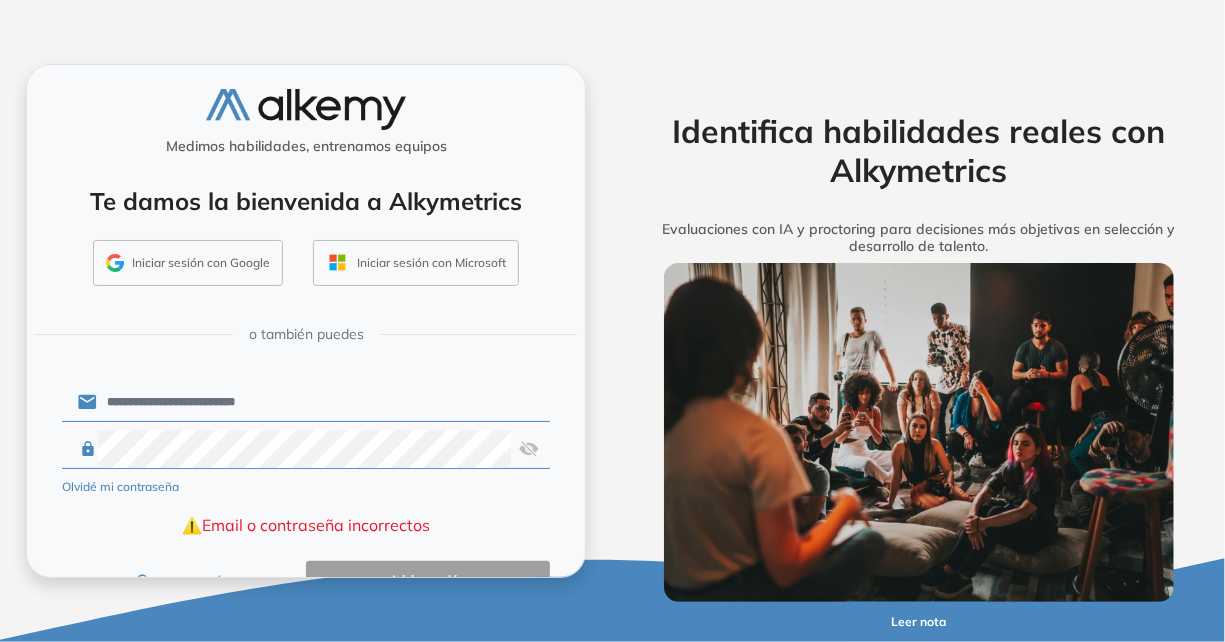 scroll, scrollTop: 100, scrollLeft: 0, axis: vertical 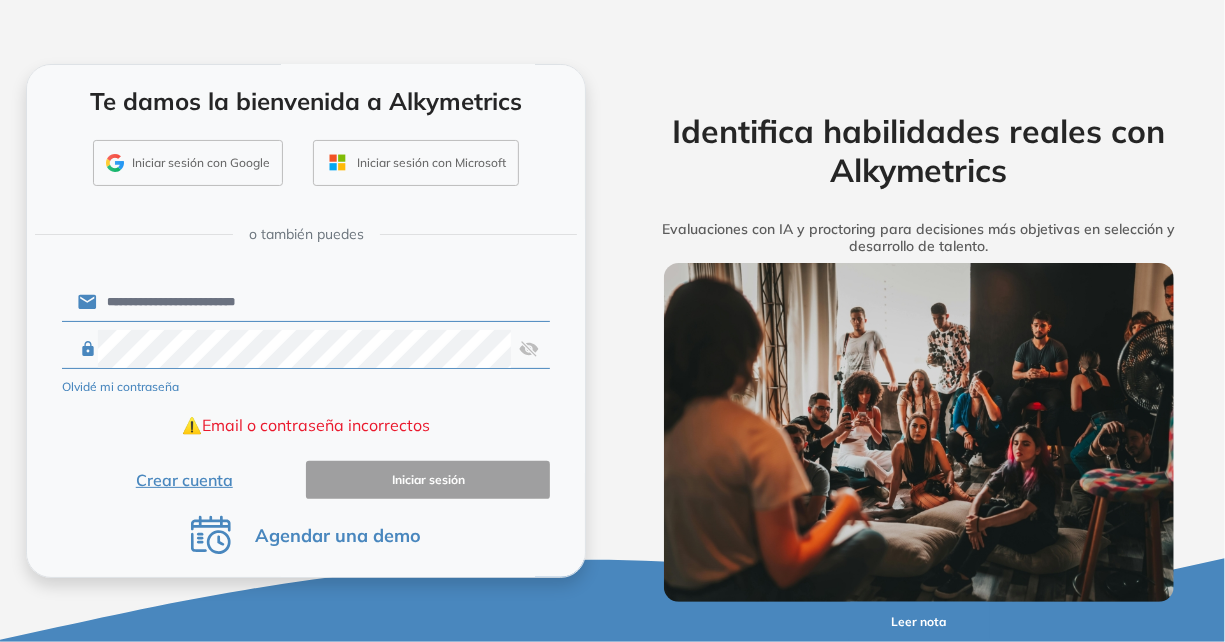 click at bounding box center [529, 349] 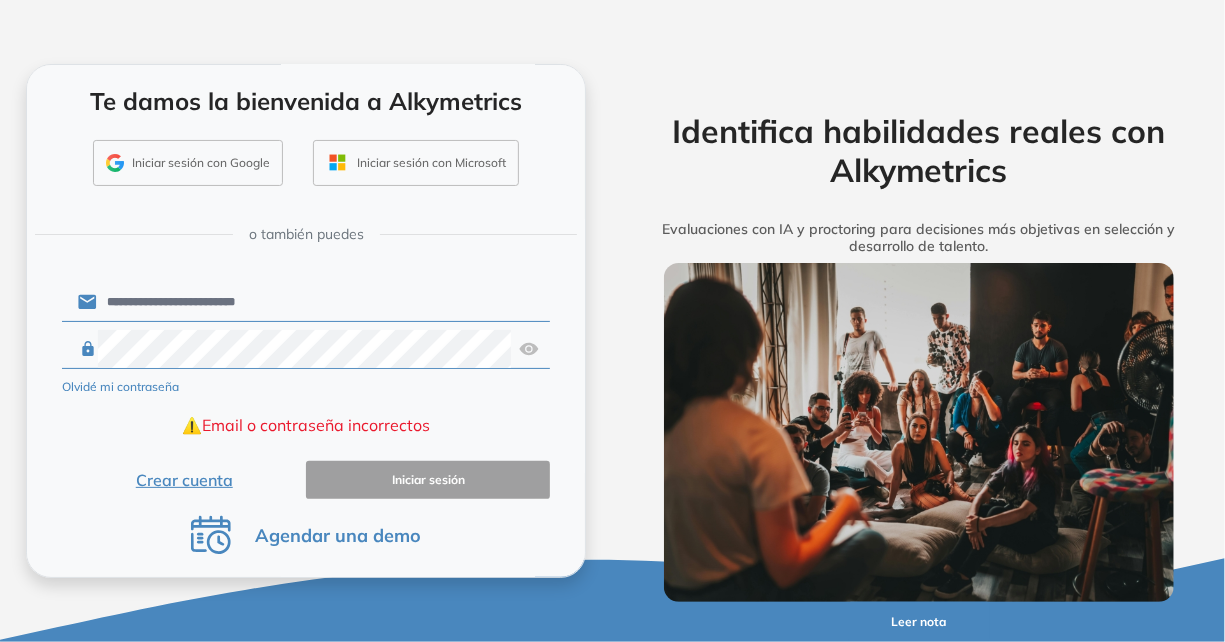 click at bounding box center (306, 349) 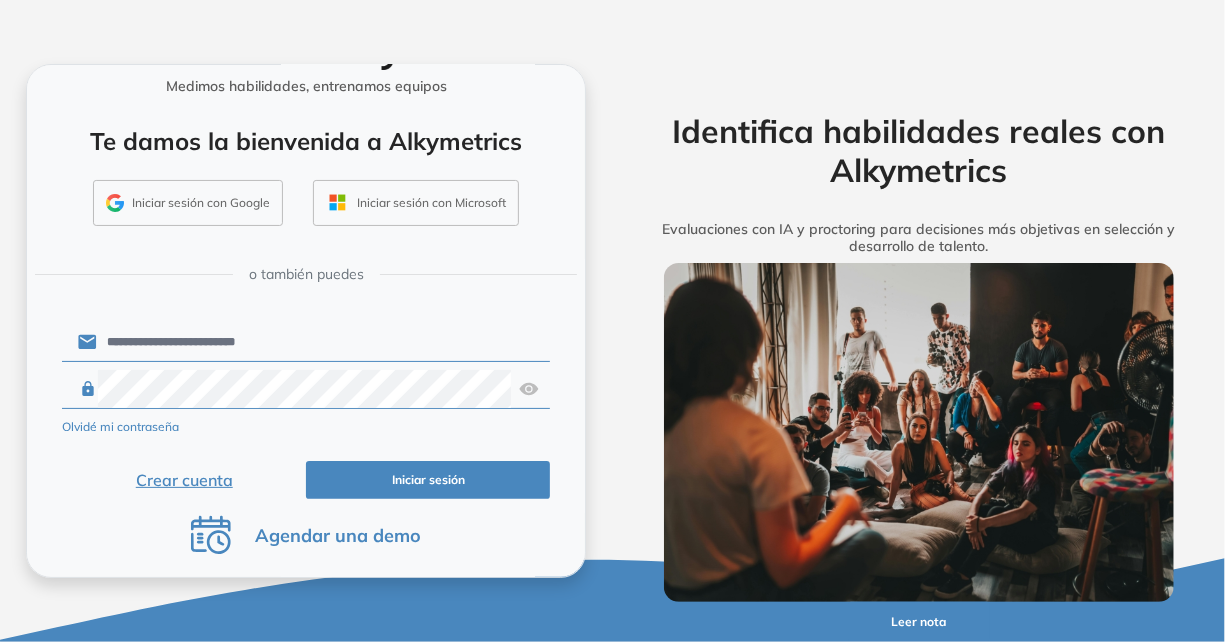 click on "Iniciar sesión" at bounding box center [428, 480] 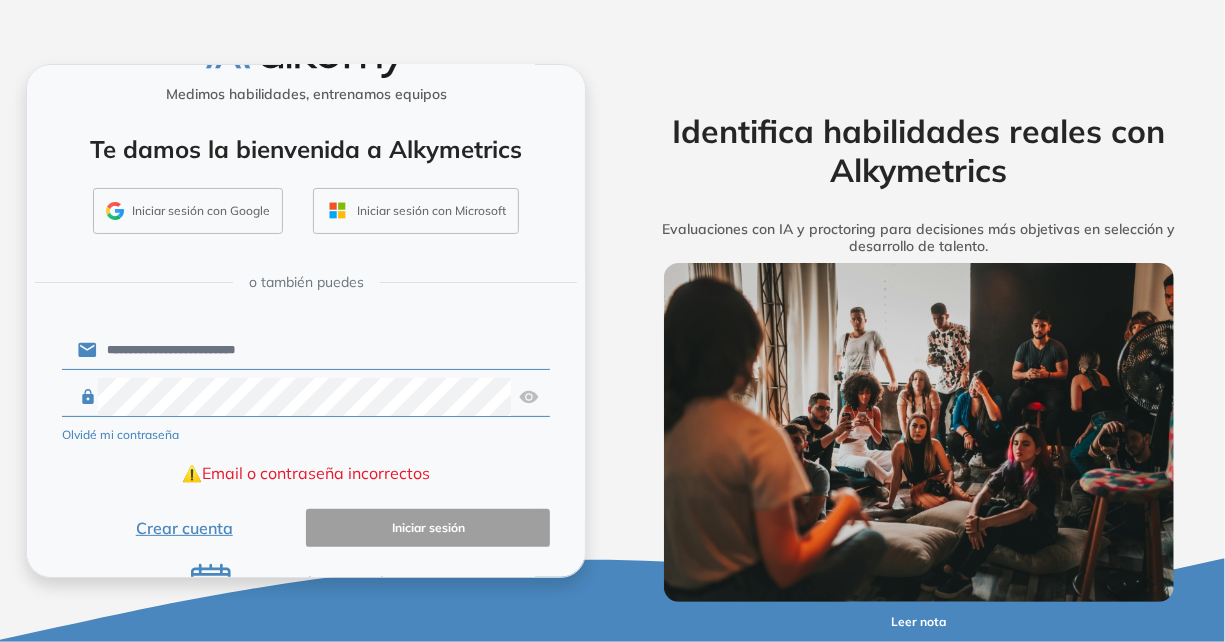 scroll, scrollTop: 100, scrollLeft: 0, axis: vertical 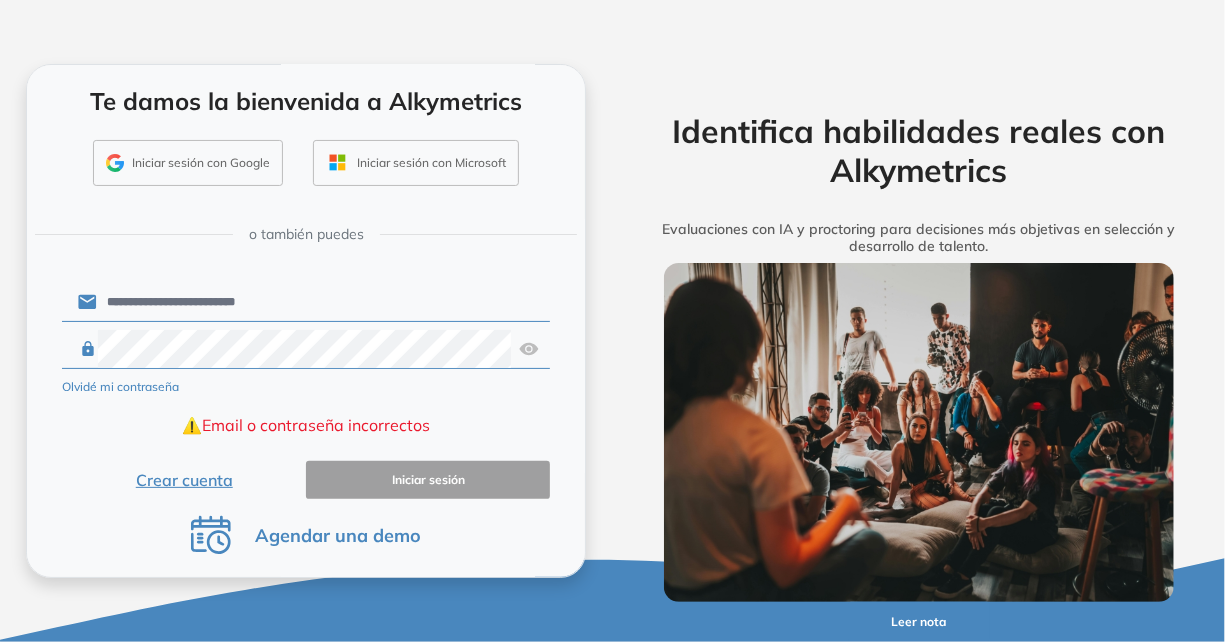 click on "**********" at bounding box center (323, 302) 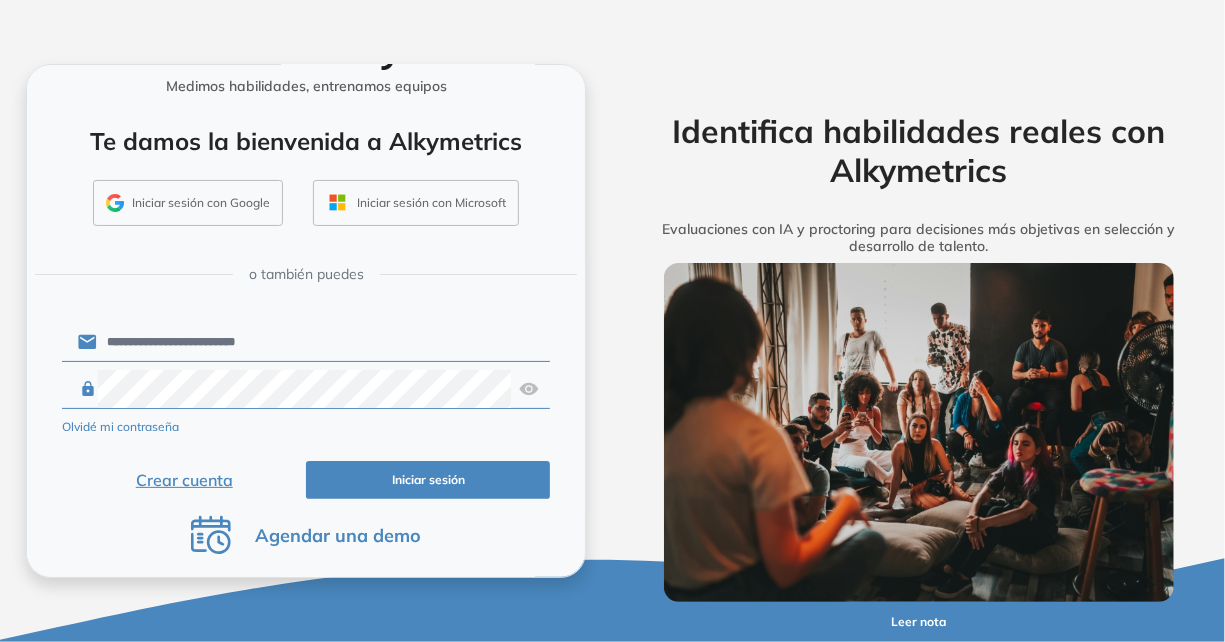 click on "Iniciar sesión" at bounding box center [428, 480] 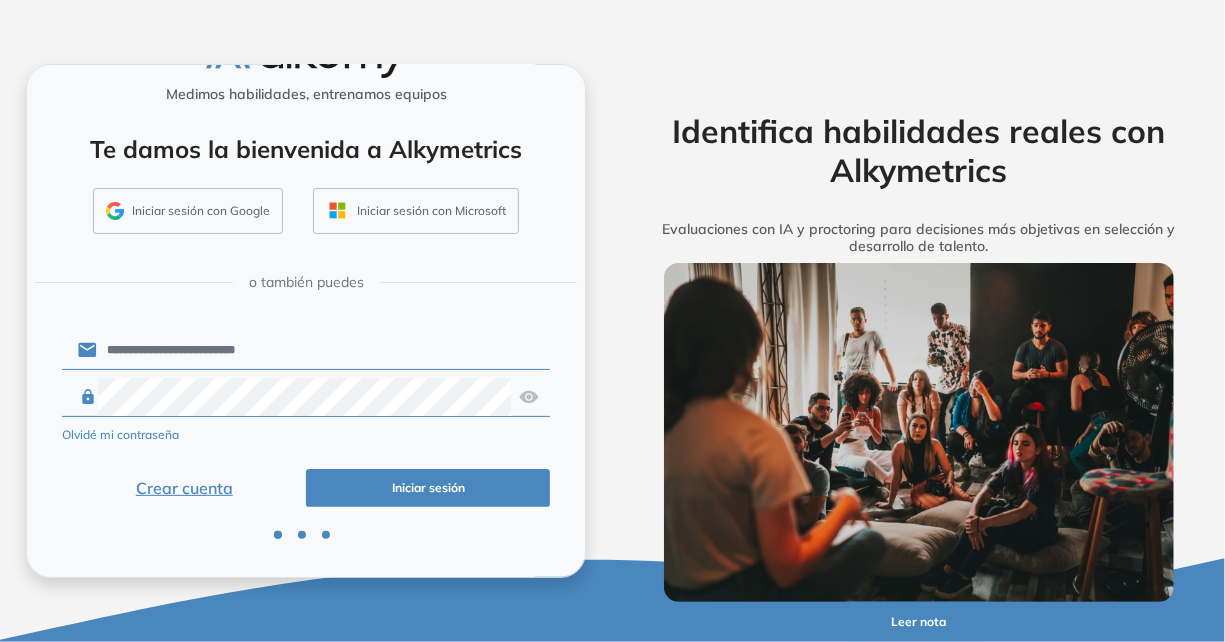 scroll, scrollTop: 100, scrollLeft: 0, axis: vertical 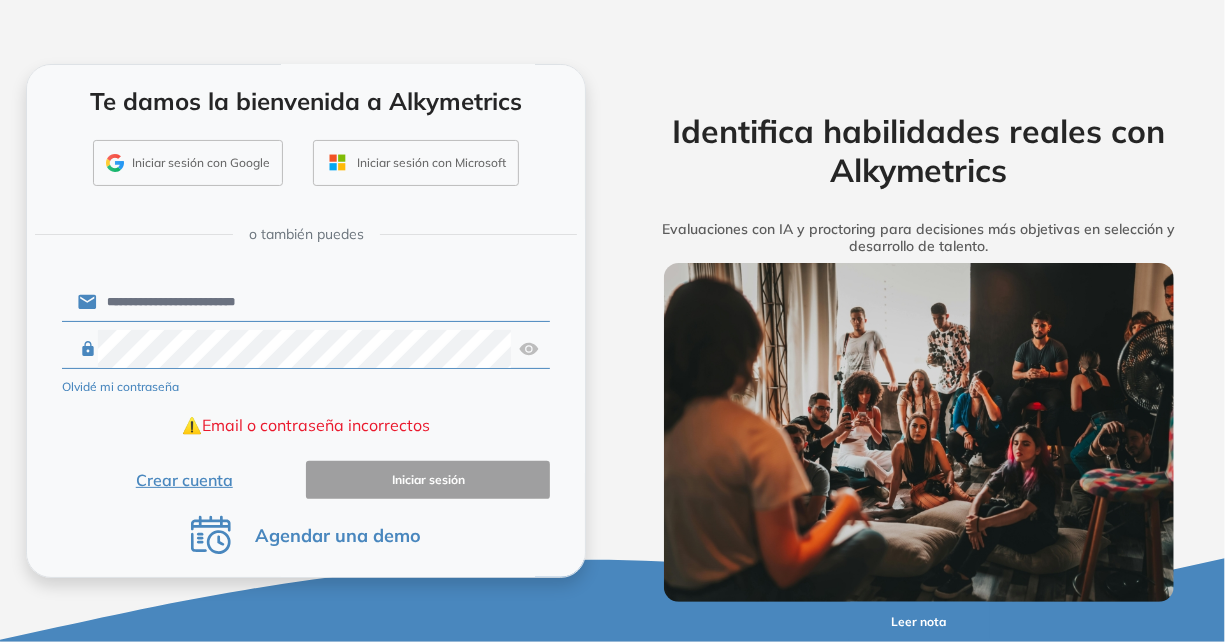click on "Olvidé mi contraseña" at bounding box center (120, 387) 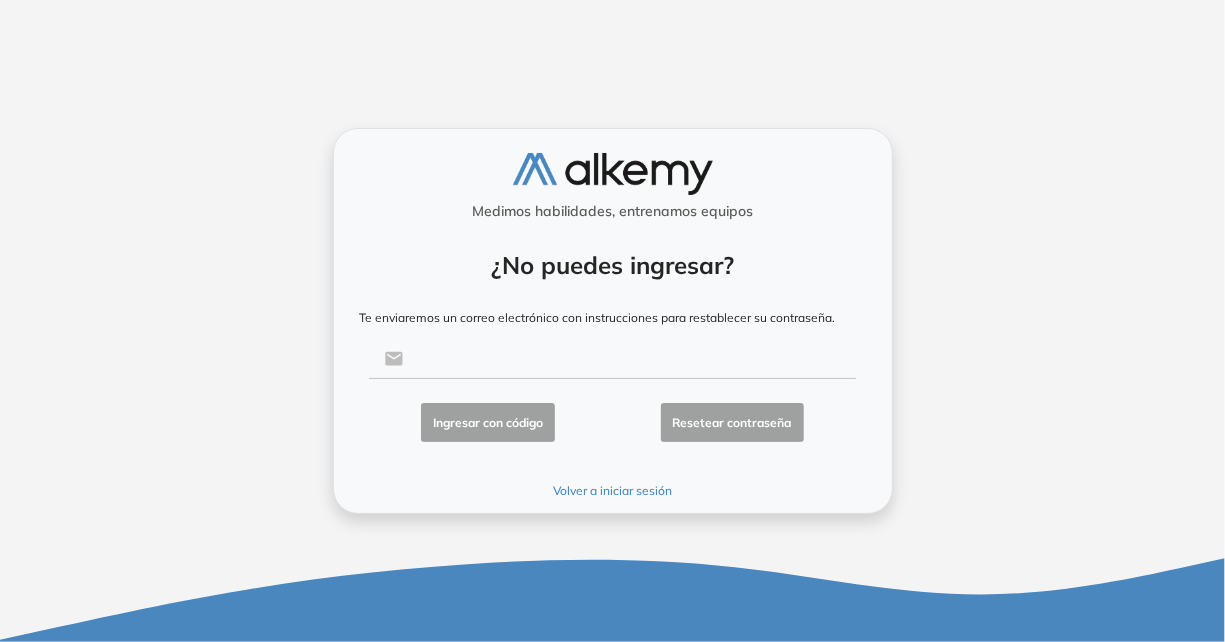 click at bounding box center [629, 359] 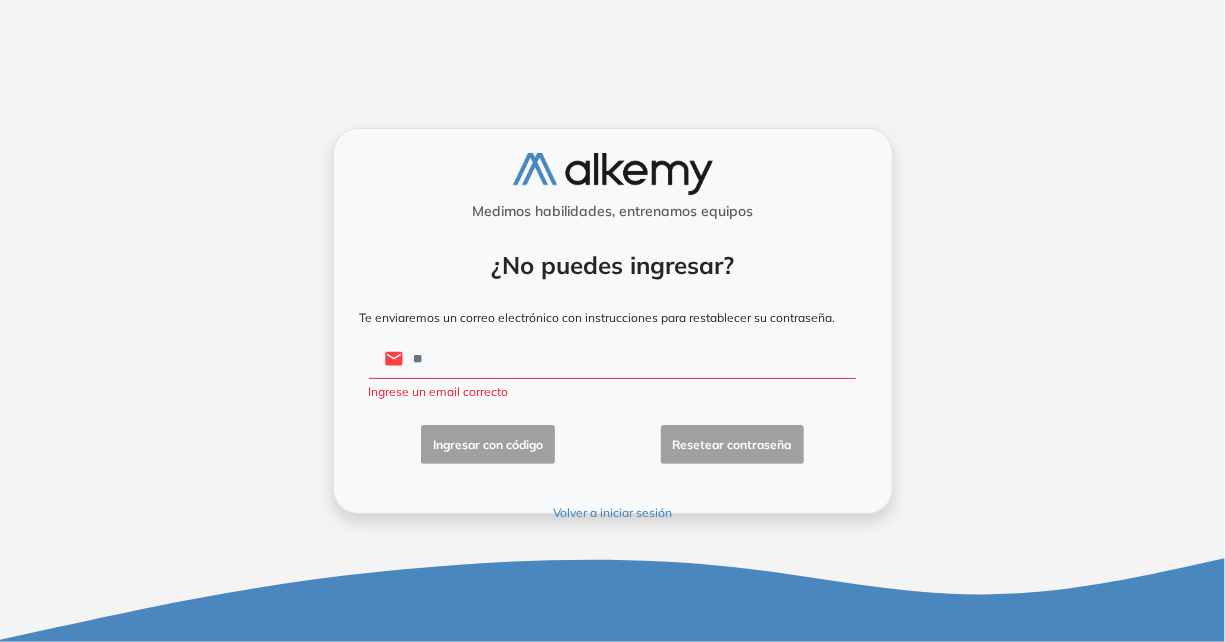 type on "**********" 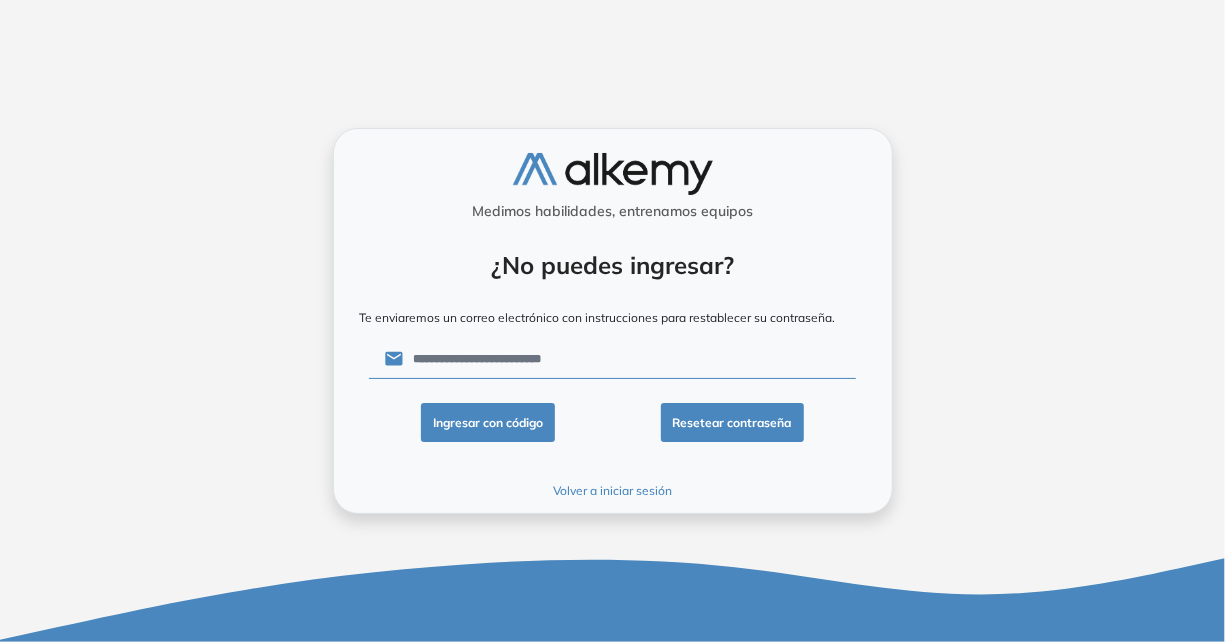 click on "Resetear contraseña" at bounding box center (732, 422) 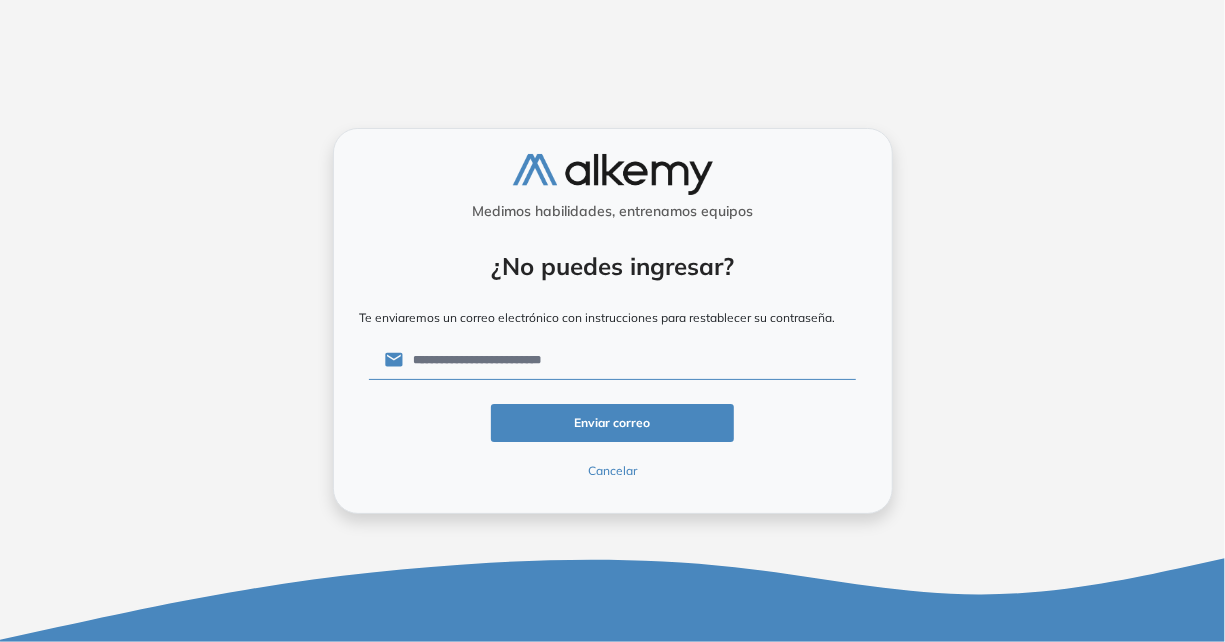 click at bounding box center [613, 174] 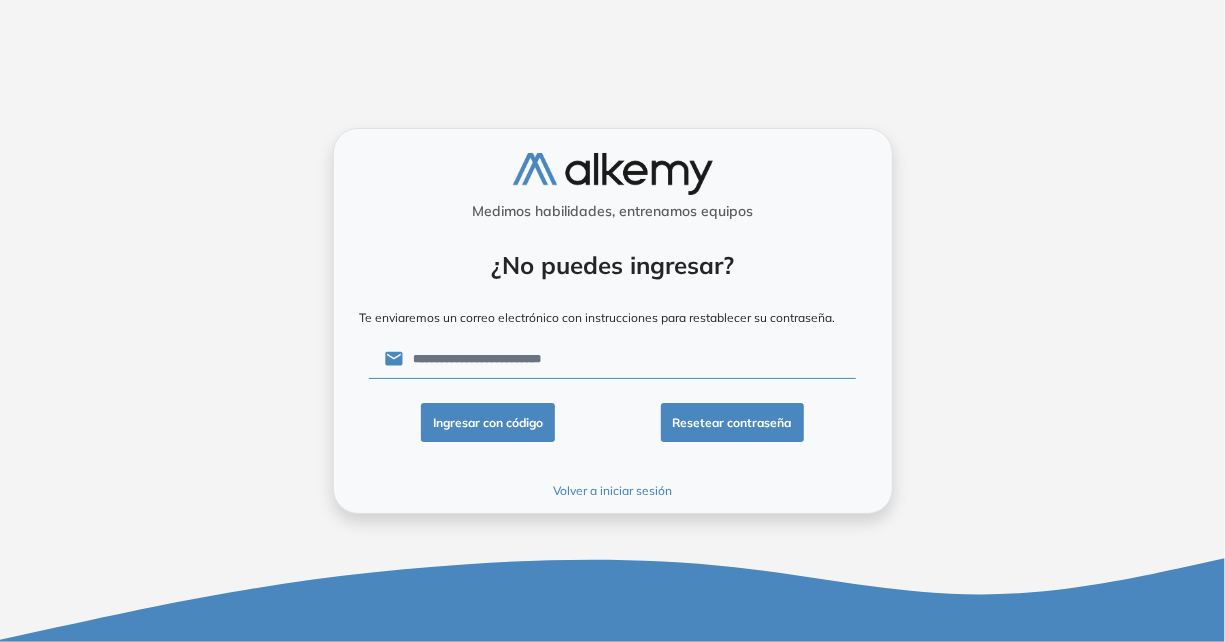 click on "Volver a iniciar sesión" at bounding box center [613, 491] 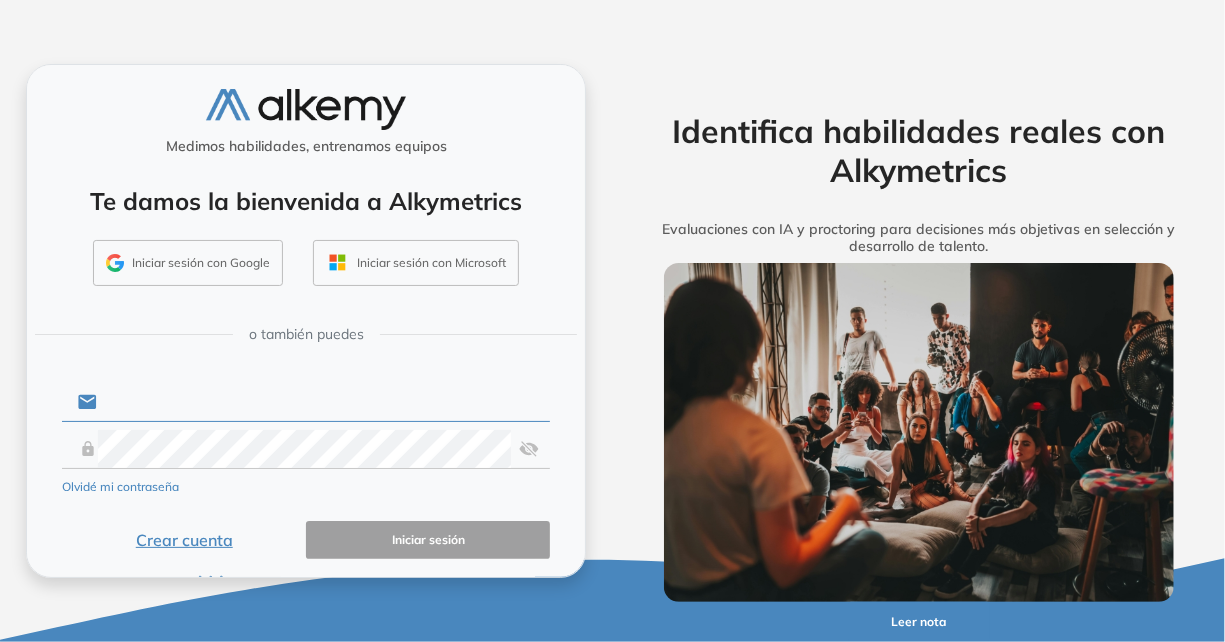 click at bounding box center [323, 402] 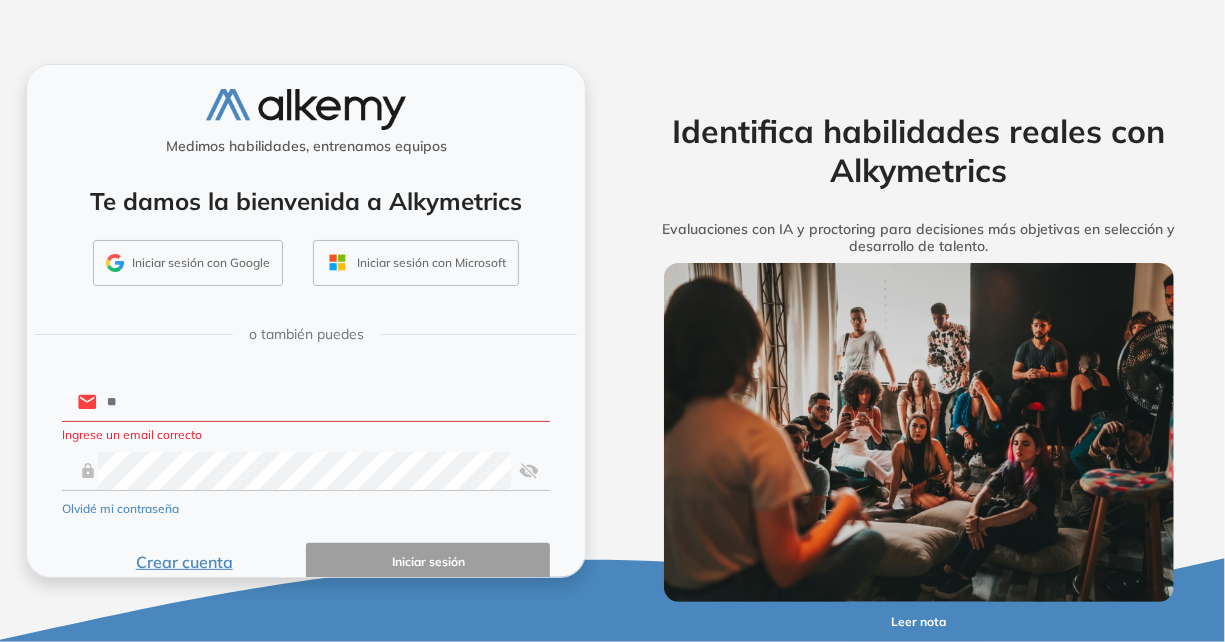 type on "**********" 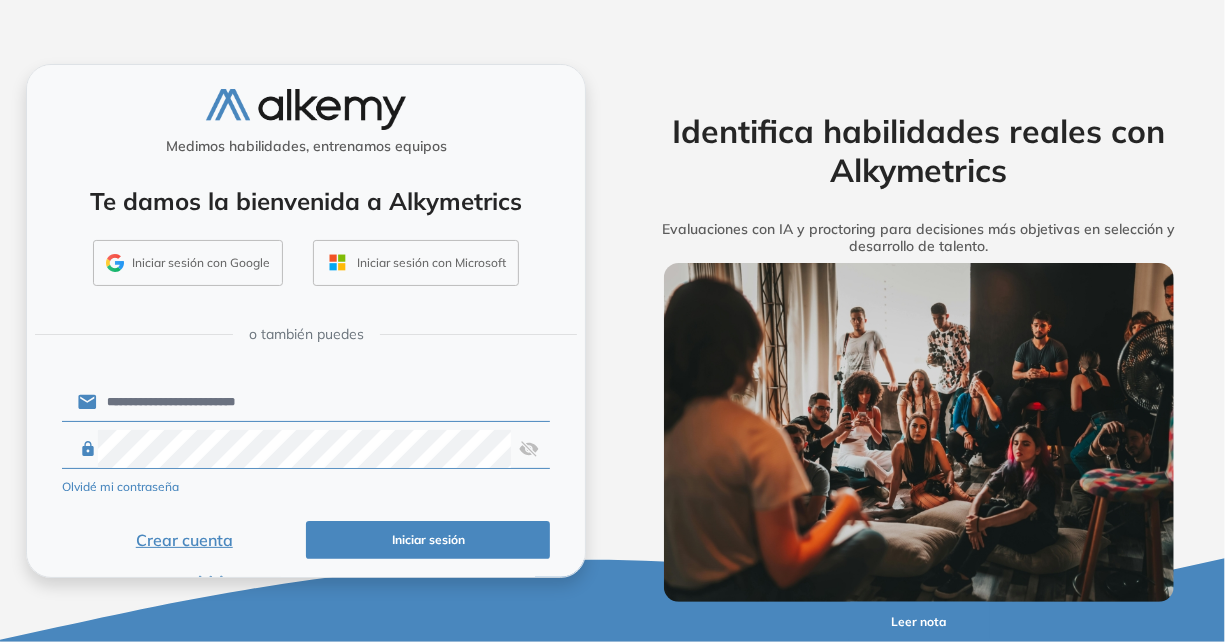 click at bounding box center [529, 449] 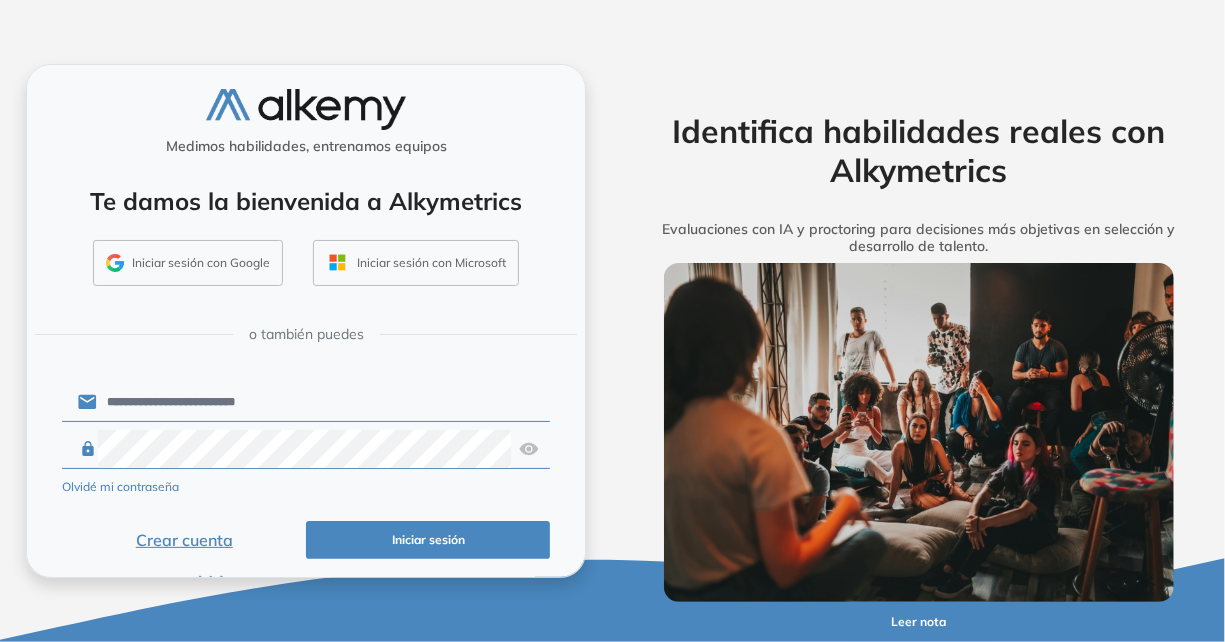 click on "Iniciar sesión" at bounding box center [428, 540] 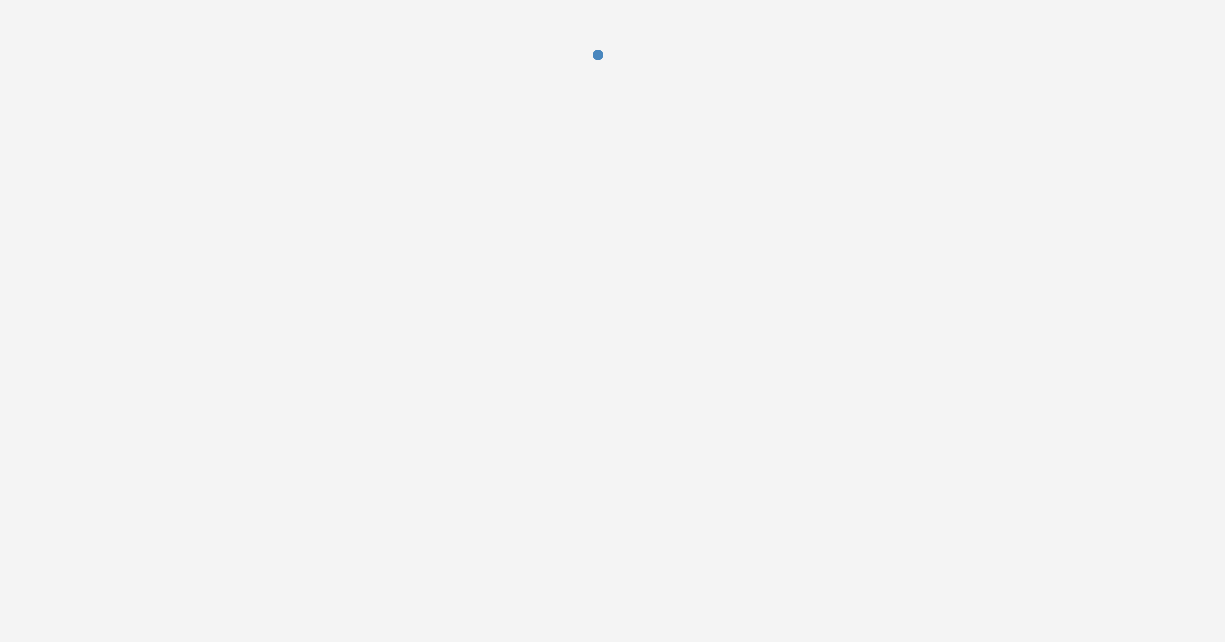 scroll, scrollTop: 0, scrollLeft: 0, axis: both 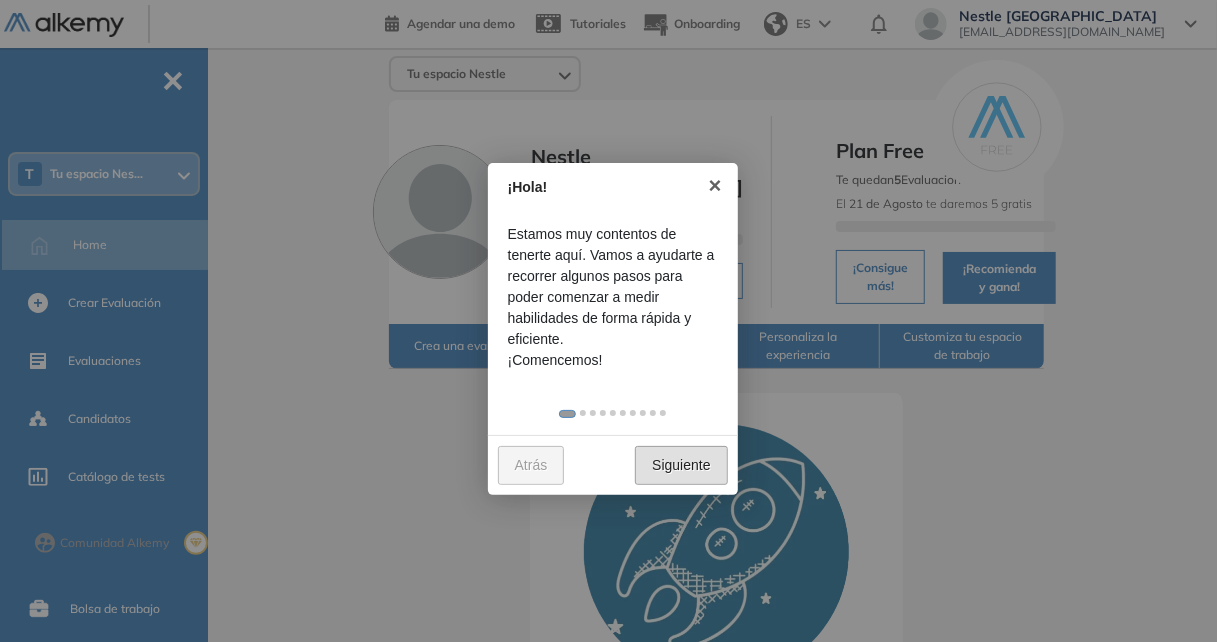 click on "Siguiente" at bounding box center [681, 465] 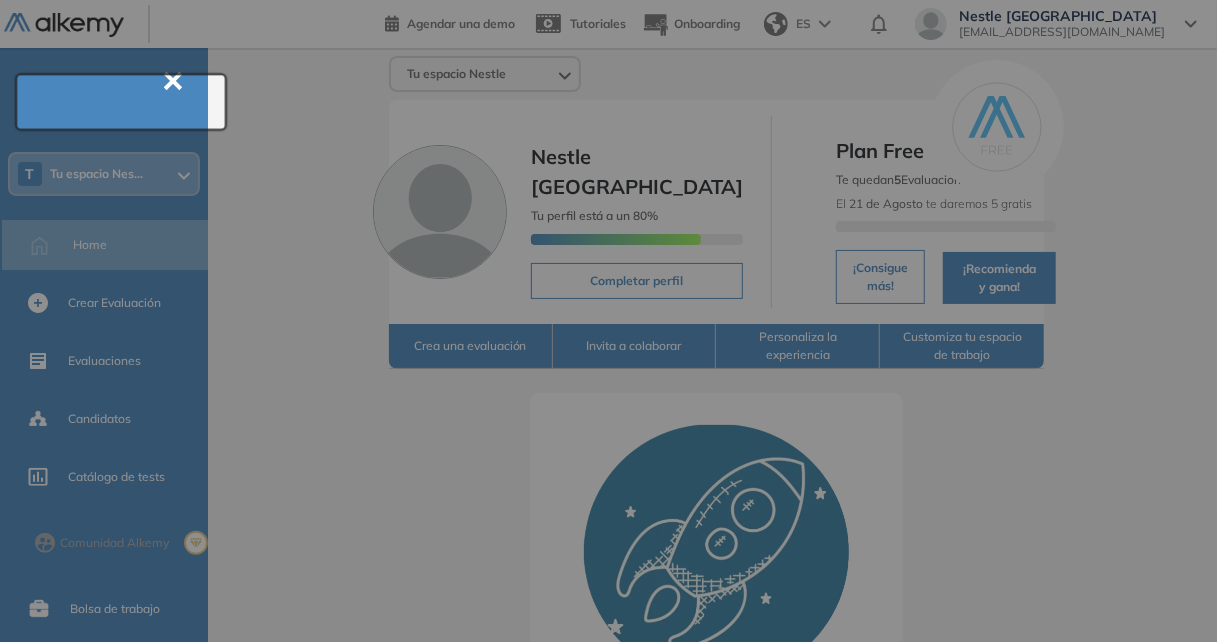 scroll, scrollTop: 72, scrollLeft: 0, axis: vertical 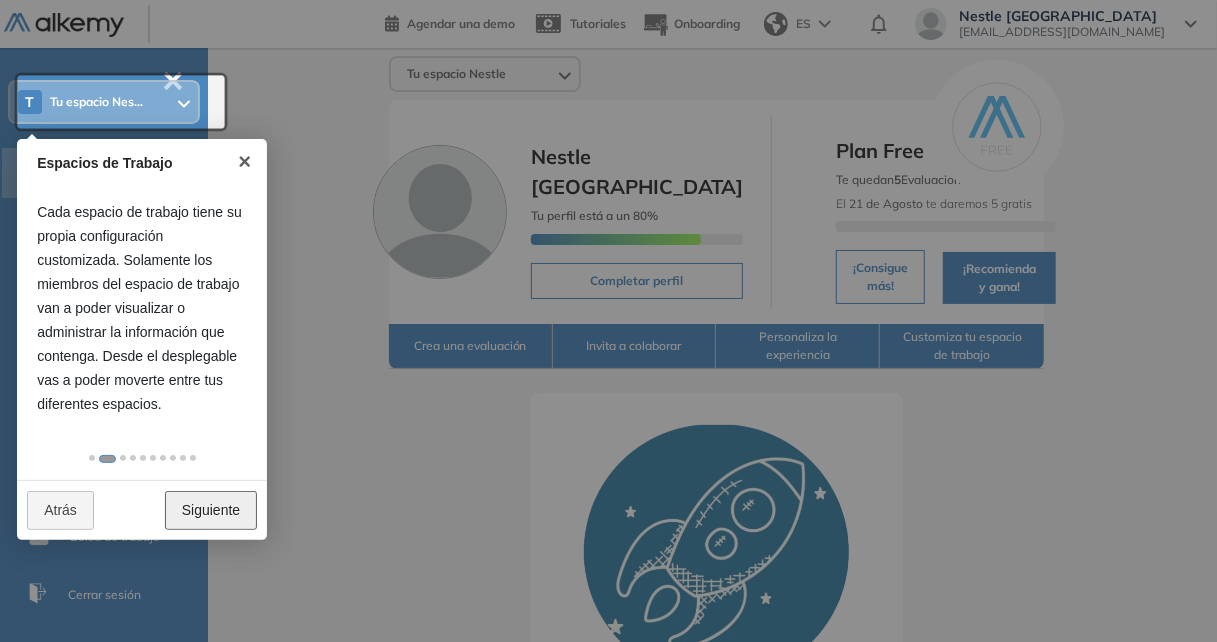 click on "Siguiente" at bounding box center [211, 510] 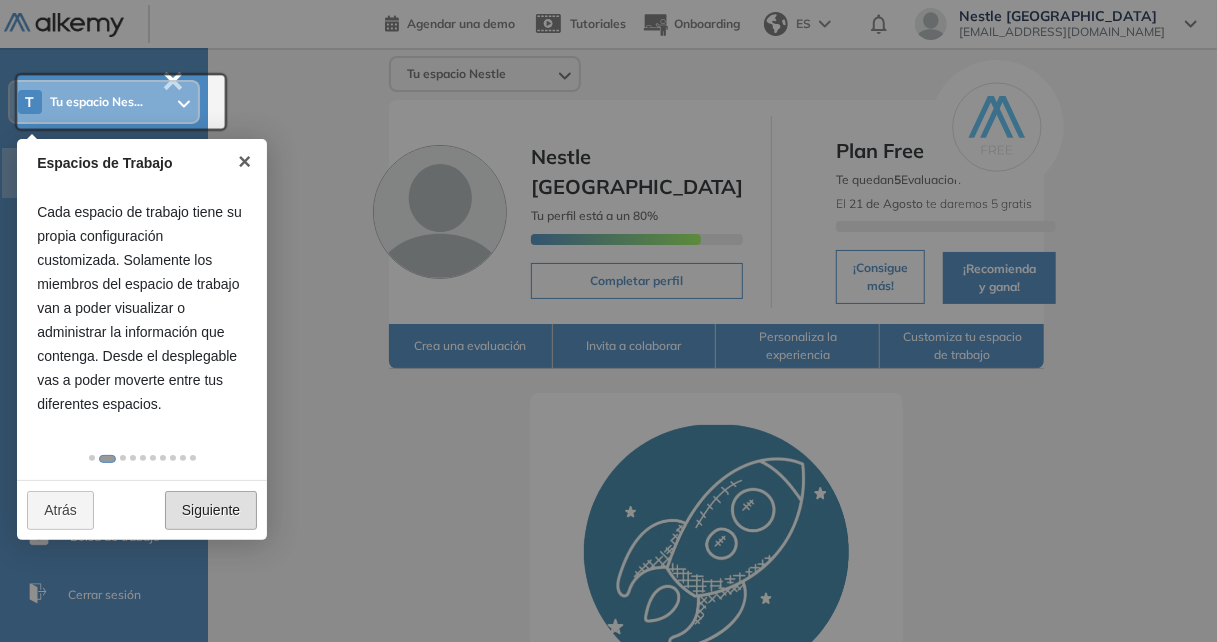 scroll, scrollTop: 0, scrollLeft: 0, axis: both 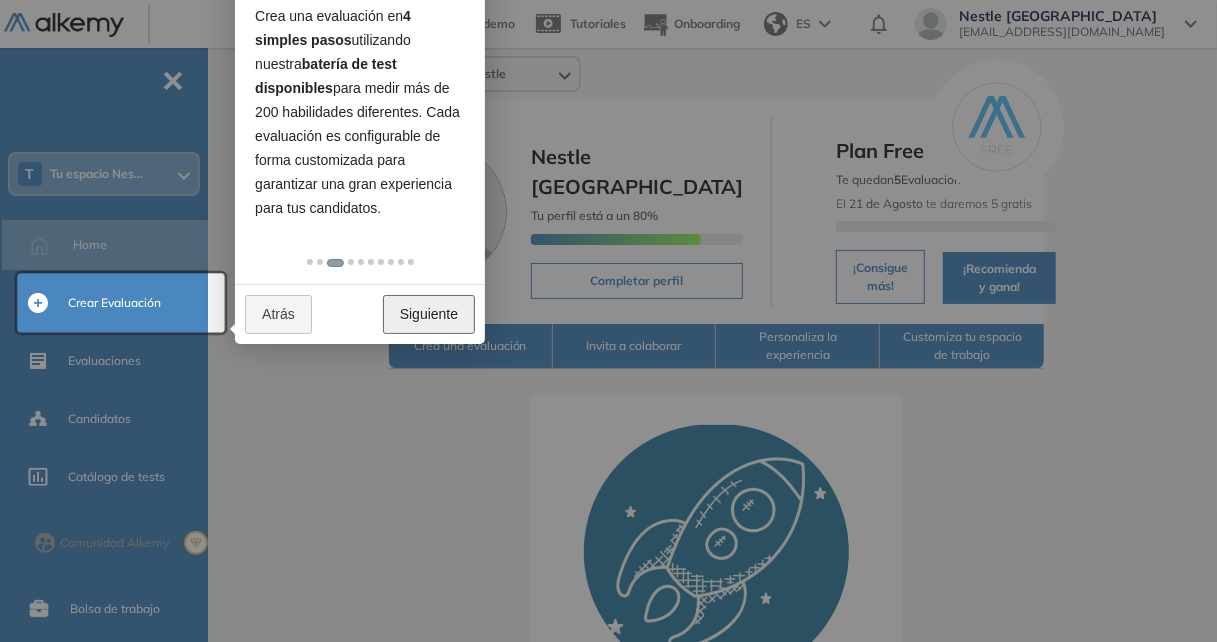 click on "Siguiente" at bounding box center (429, 314) 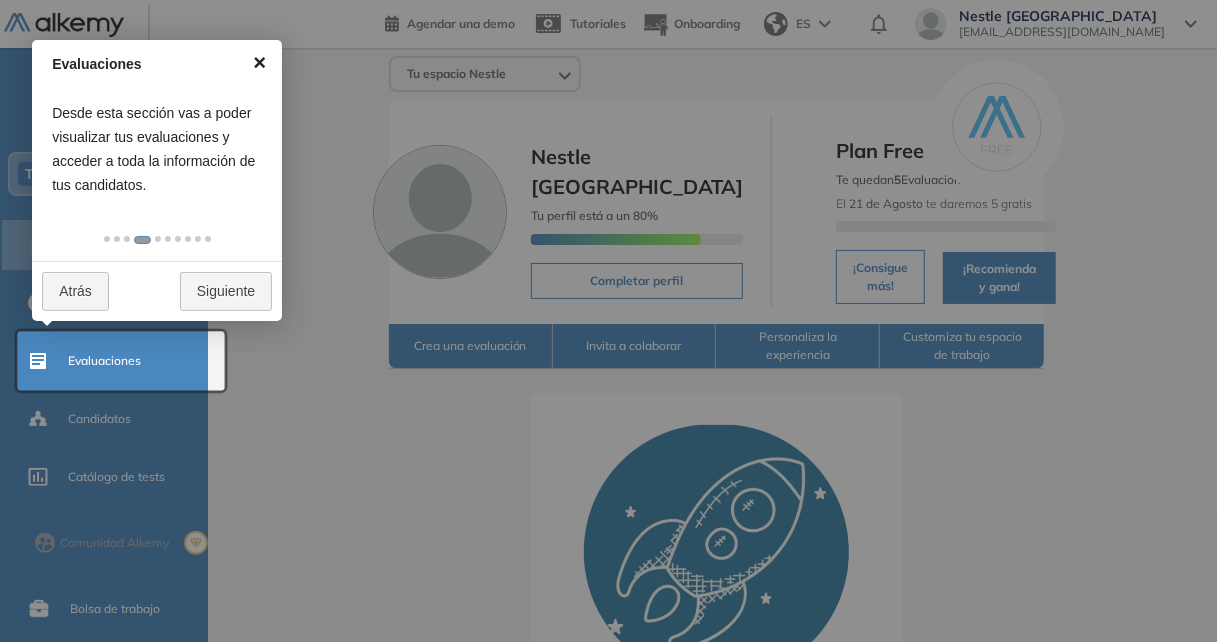 click on "×" at bounding box center (259, 62) 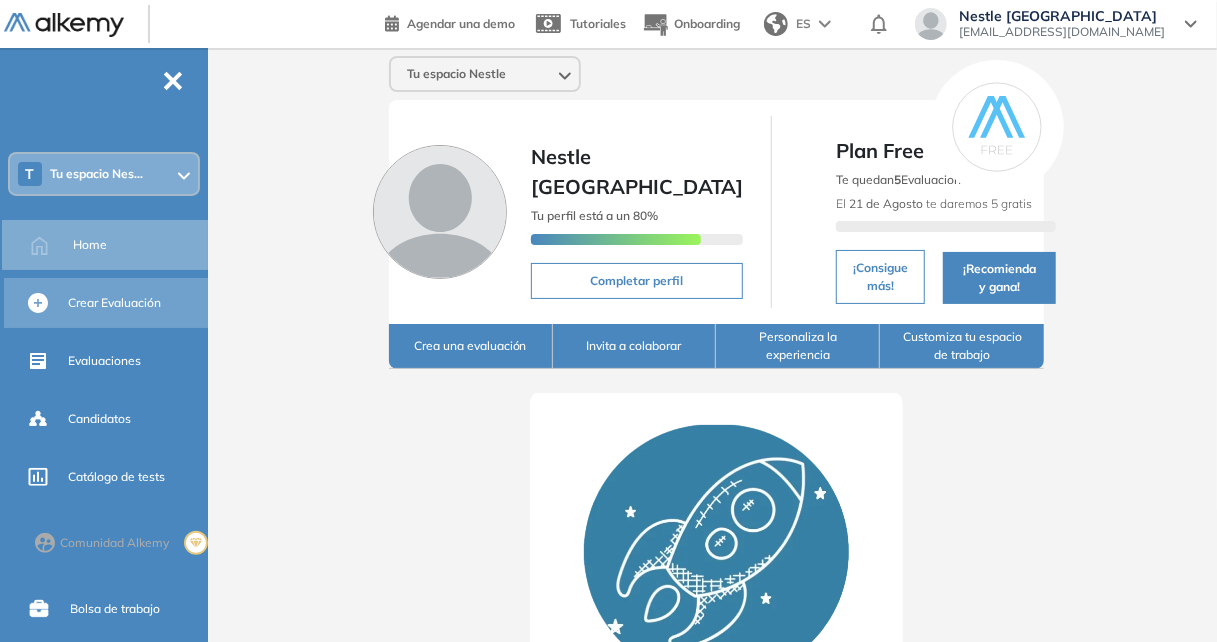 click on "Crear Evaluación" at bounding box center (114, 303) 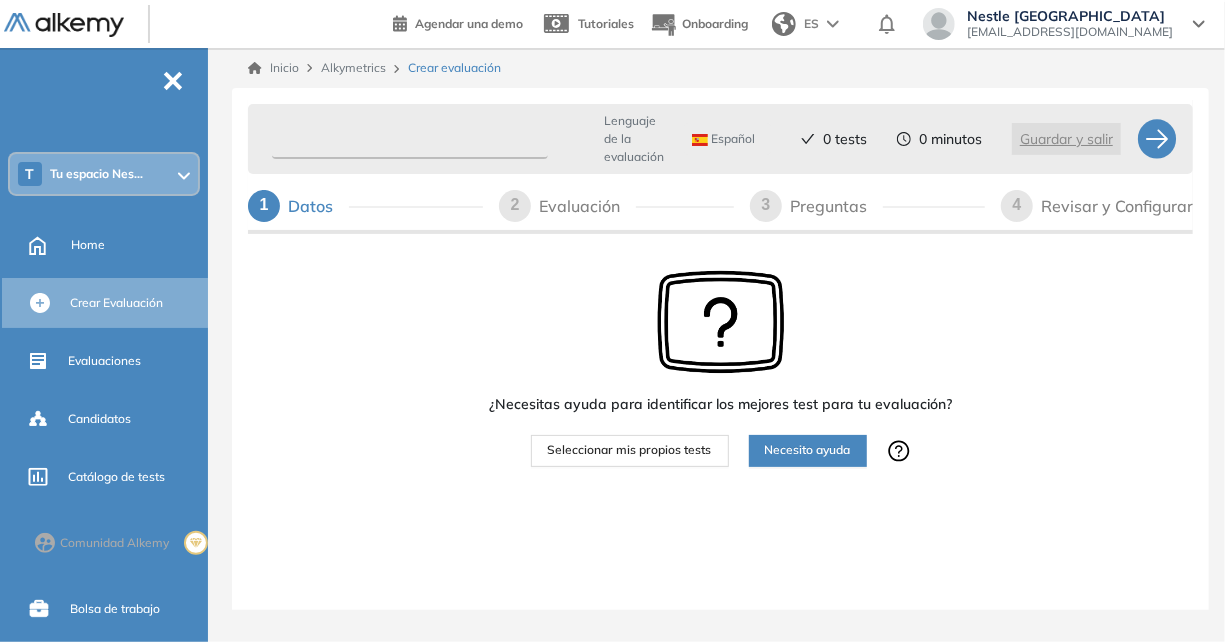 click at bounding box center (410, 139) 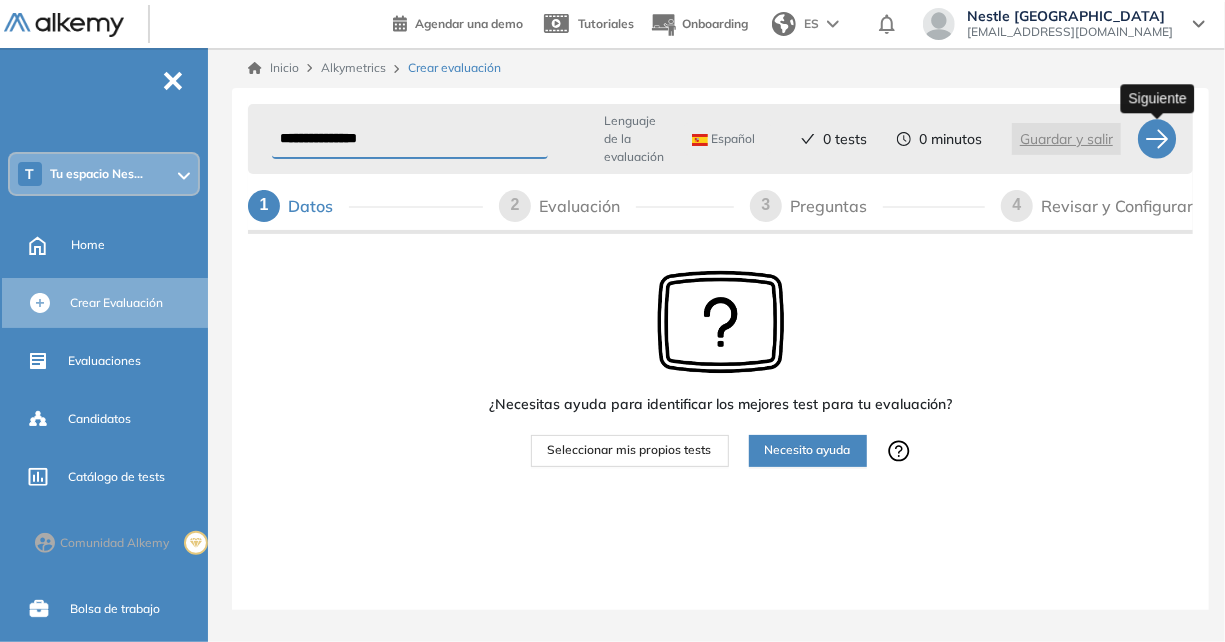 type on "**********" 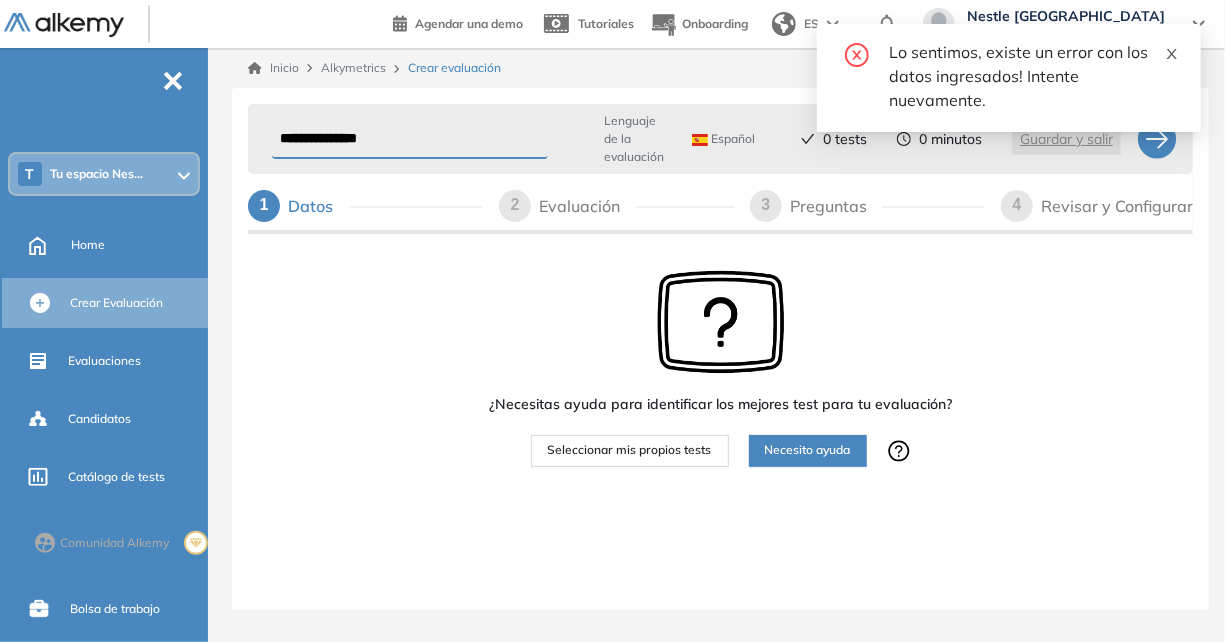 click 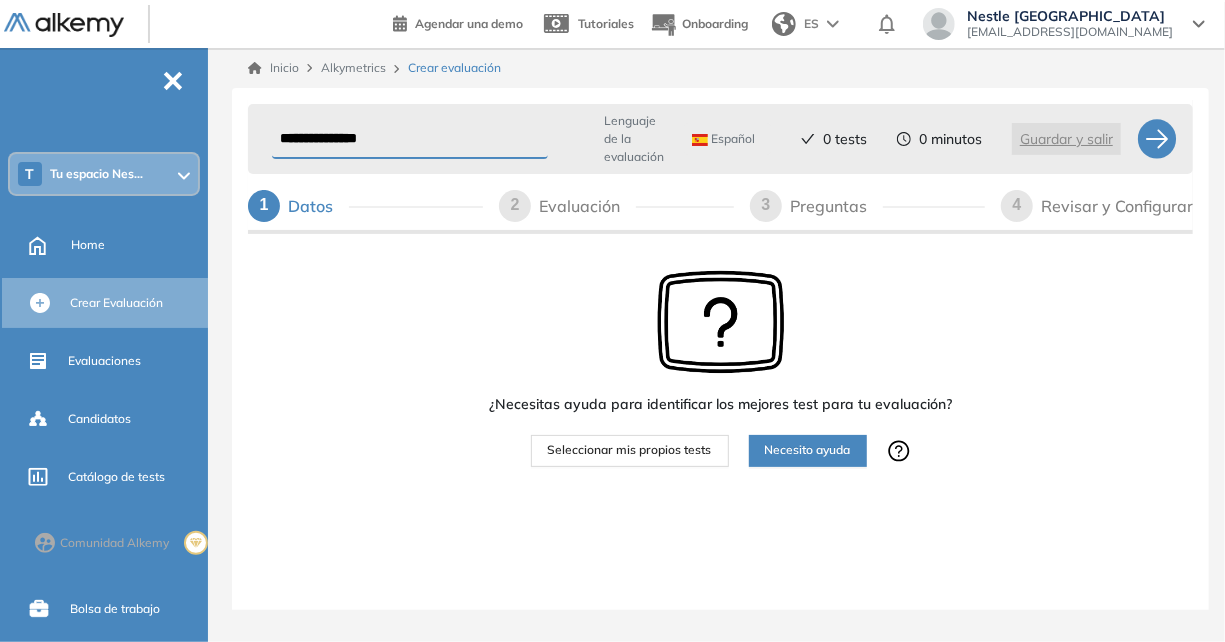 click on "**********" at bounding box center [410, 139] 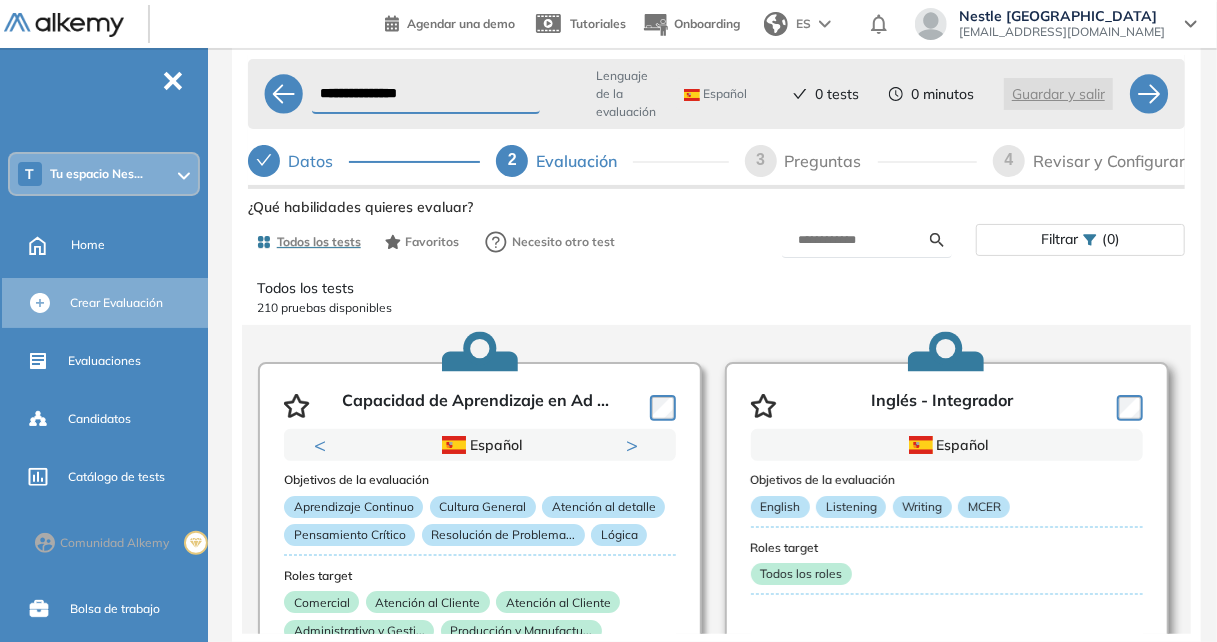 scroll, scrollTop: 45, scrollLeft: 0, axis: vertical 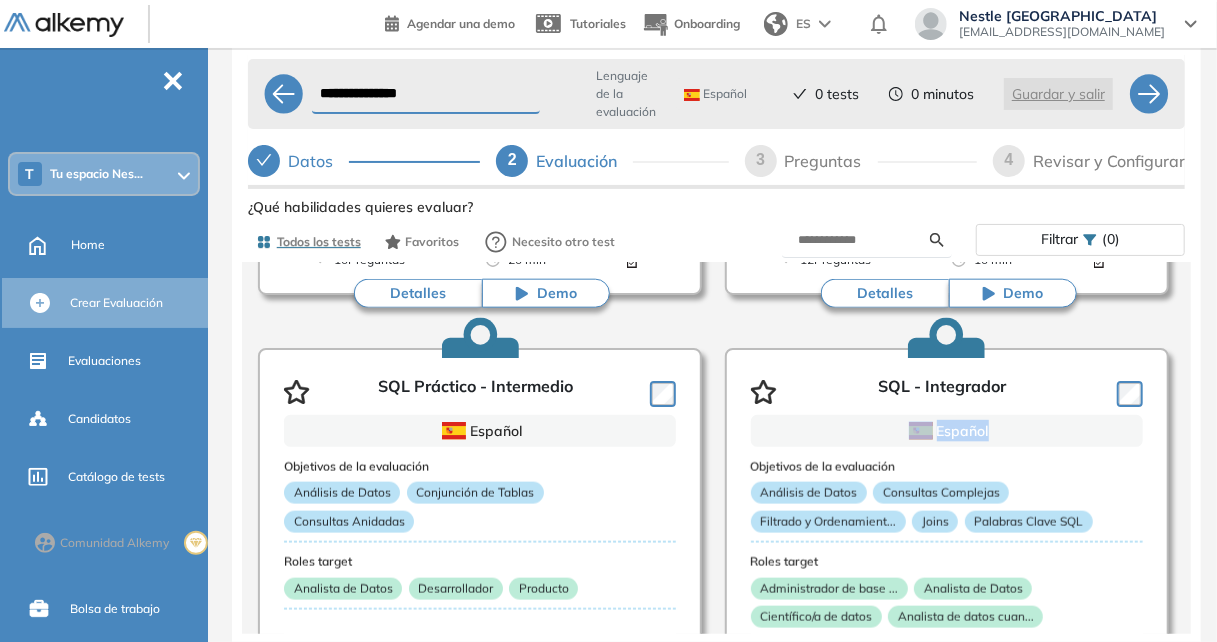drag, startPoint x: 1201, startPoint y: 411, endPoint x: 1197, endPoint y: 432, distance: 21.377558 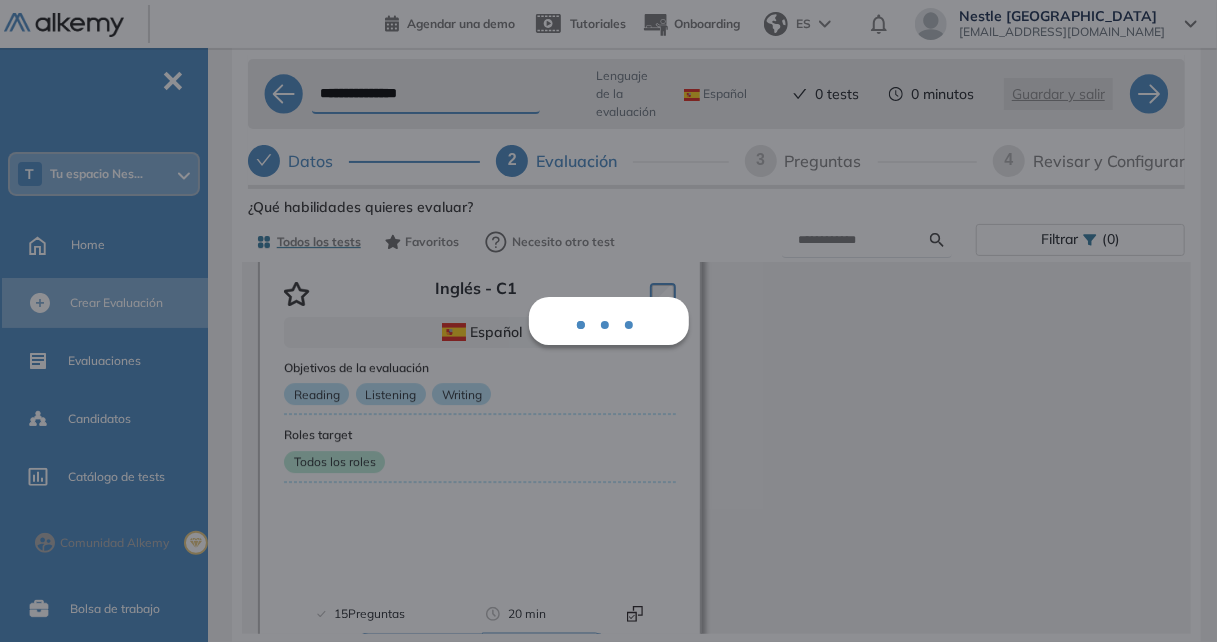 scroll, scrollTop: 3328, scrollLeft: 0, axis: vertical 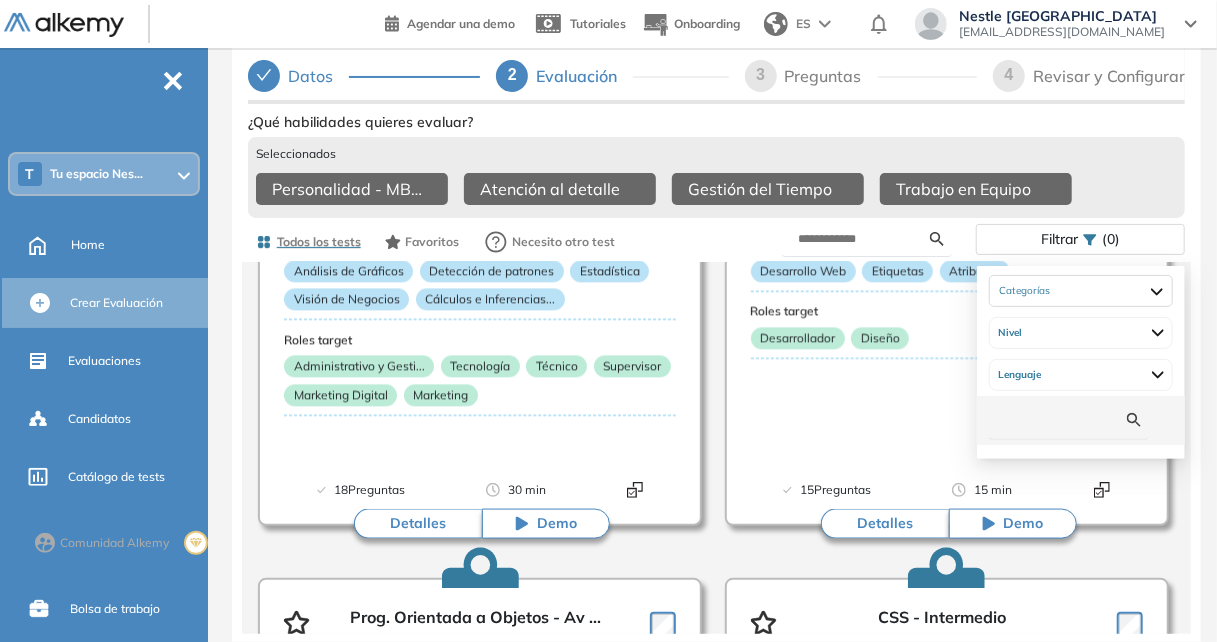 click at bounding box center (1066, 420) 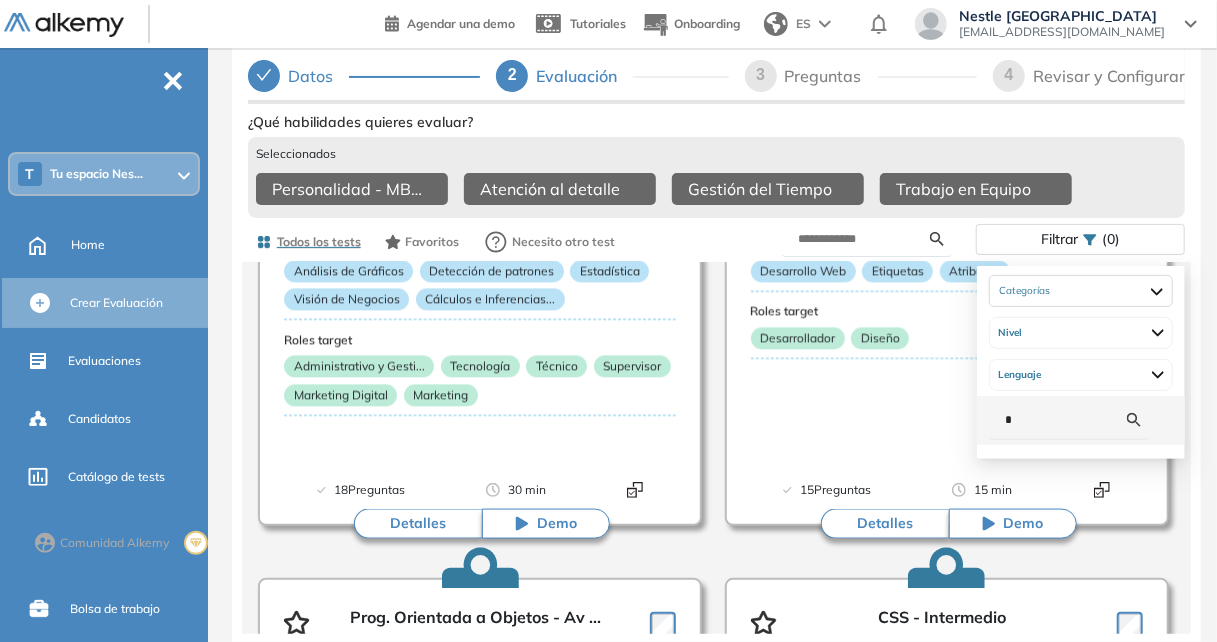 type on "**" 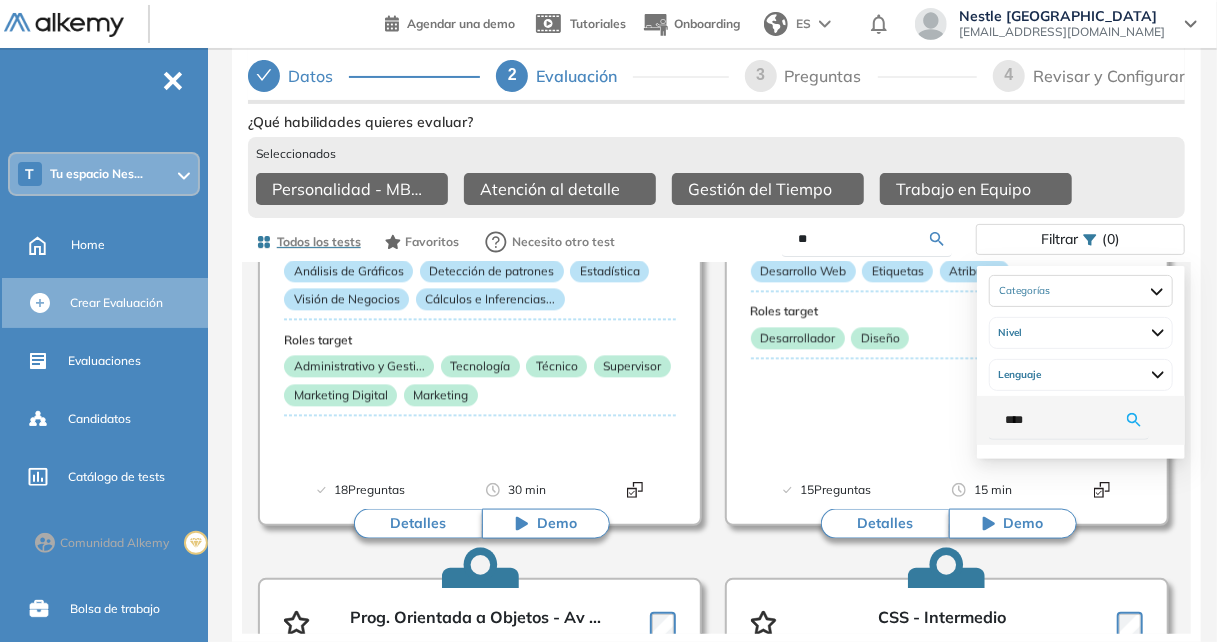 type on "*****" 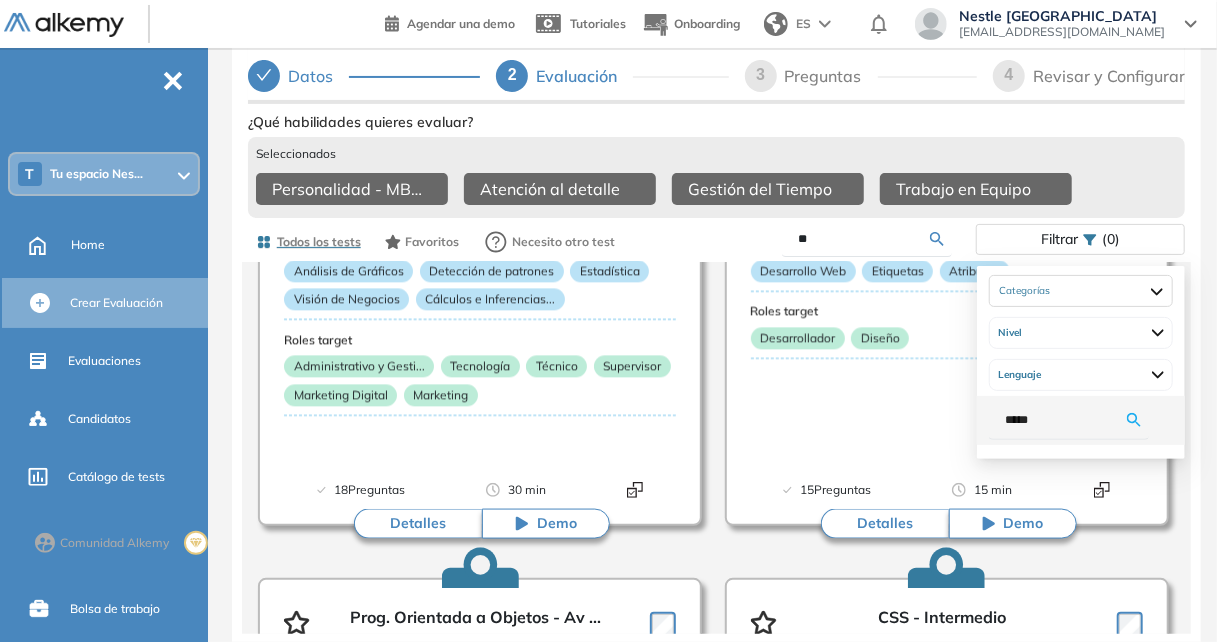 type on "*****" 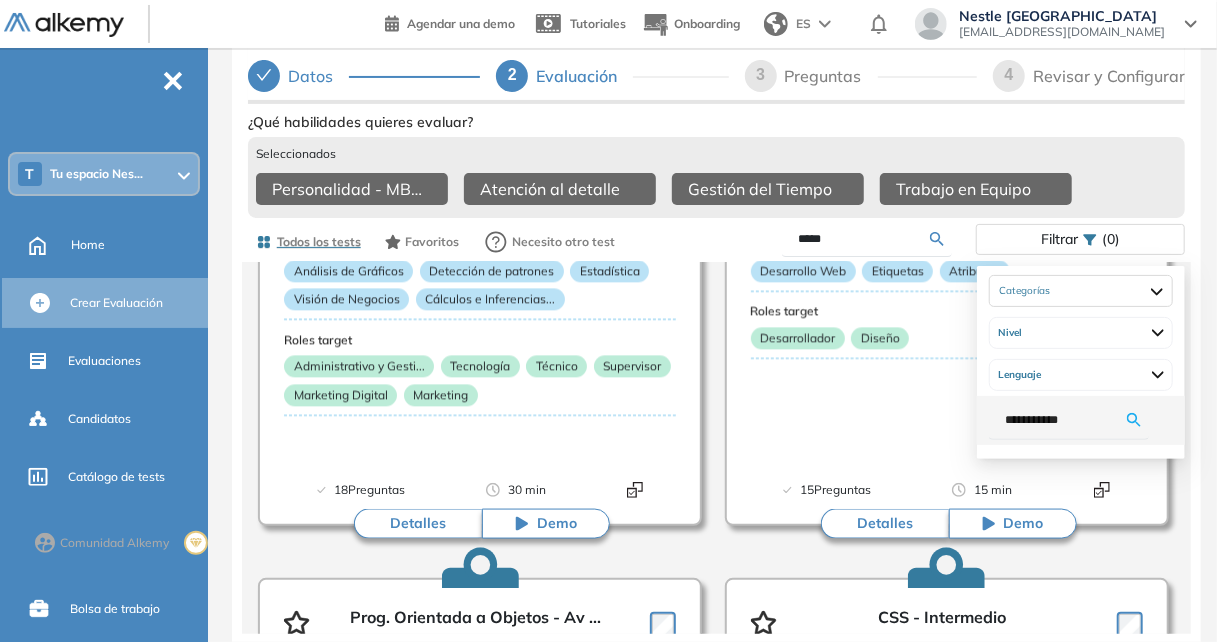type on "**********" 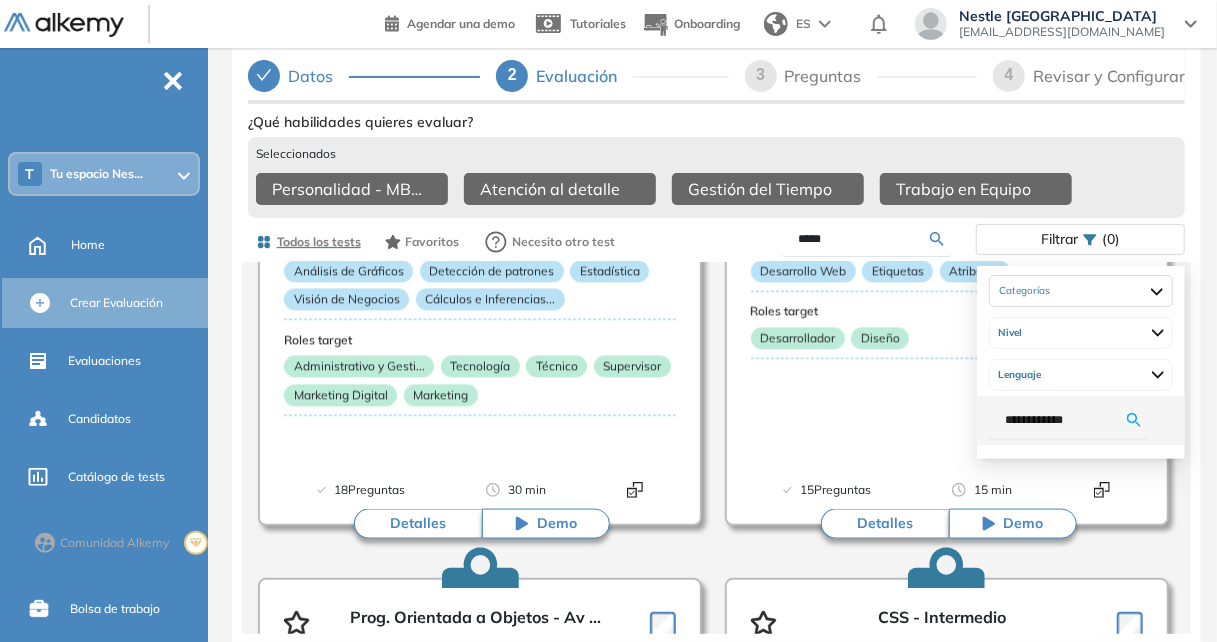 type on "**********" 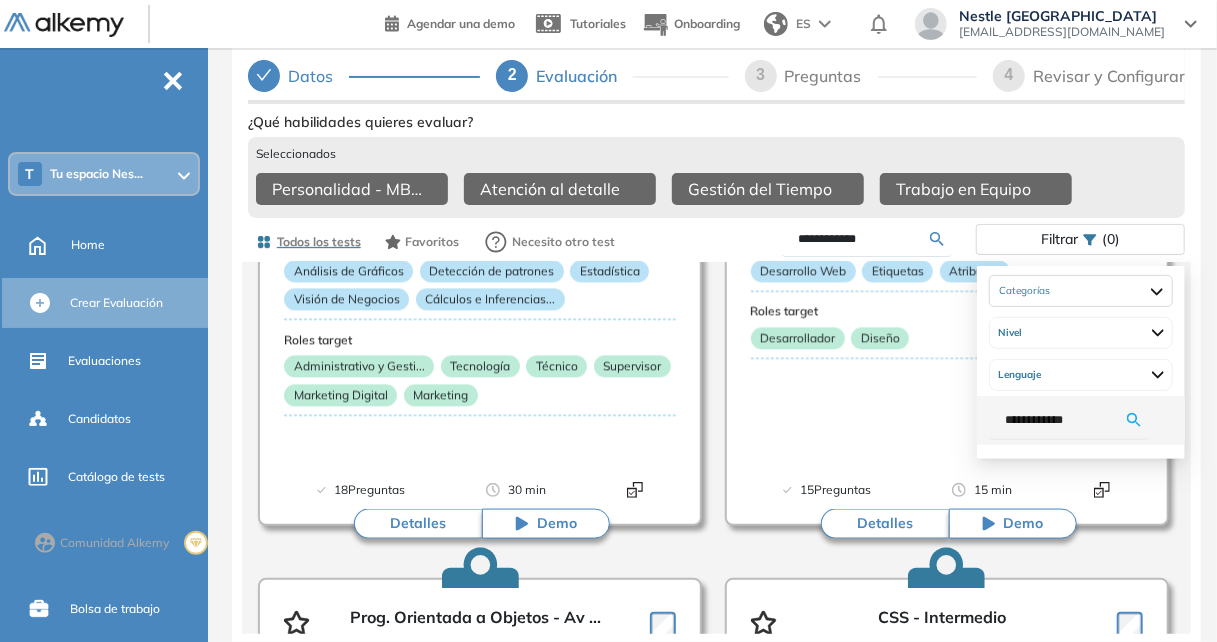 type on "**********" 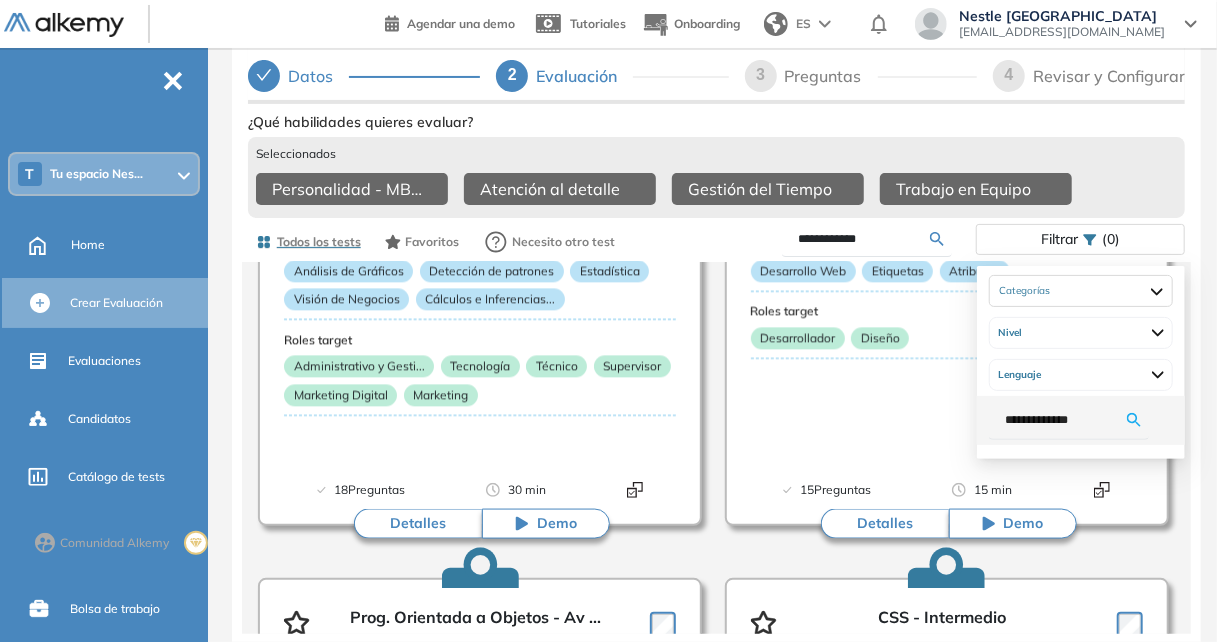 type on "**********" 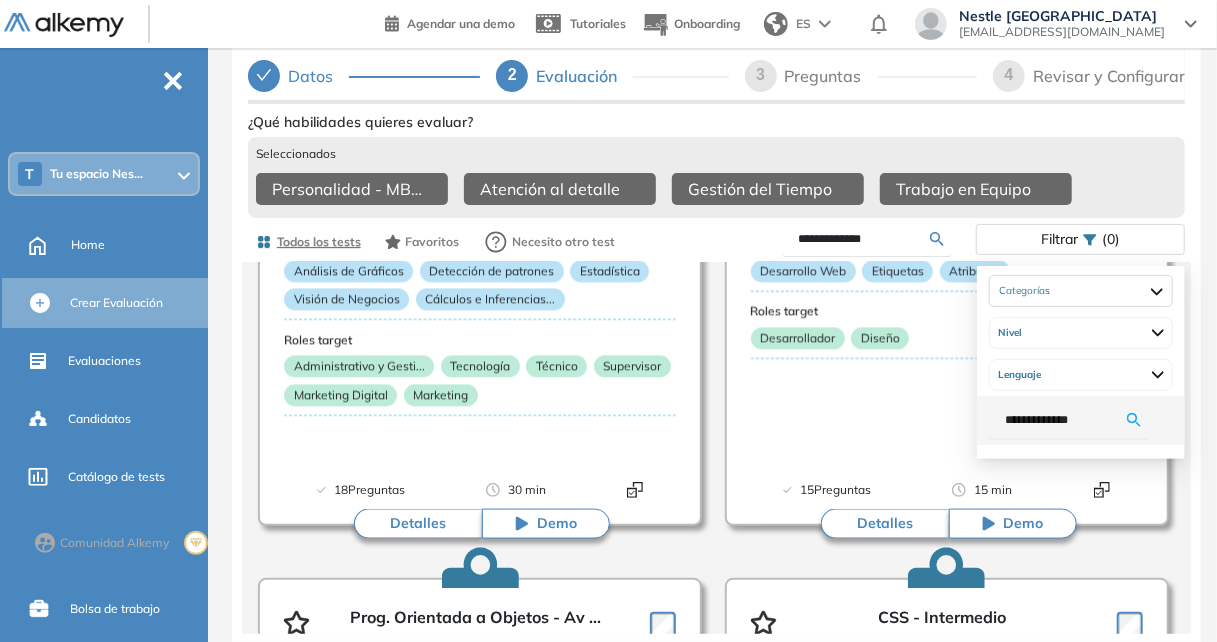 type on "**********" 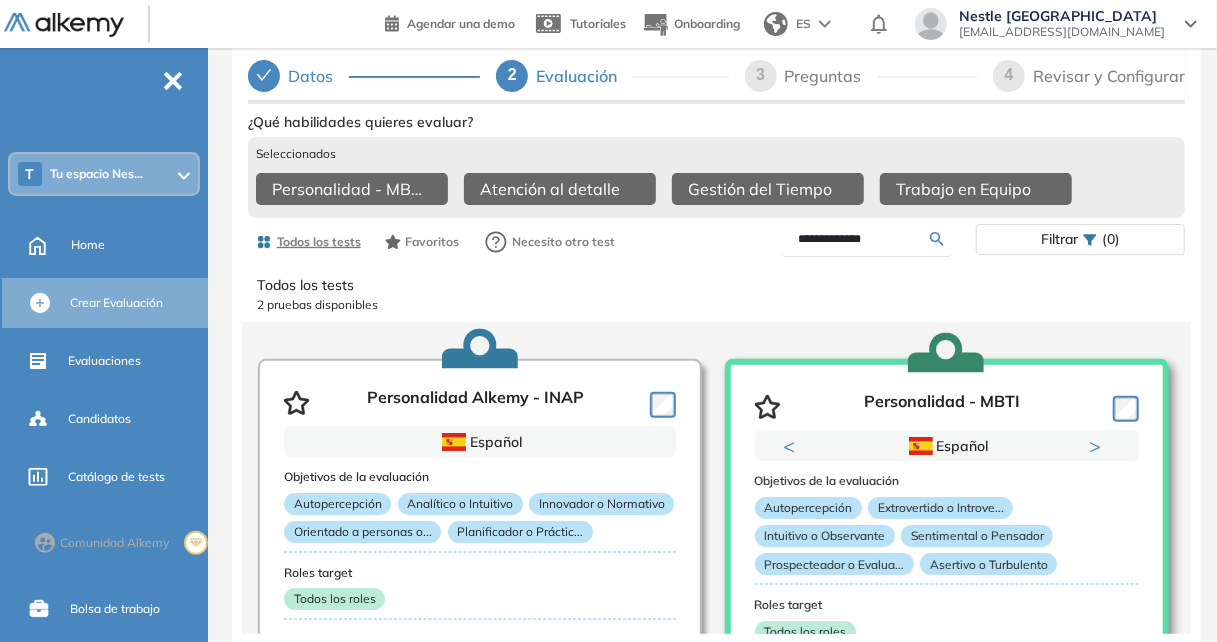 scroll, scrollTop: 0, scrollLeft: 0, axis: both 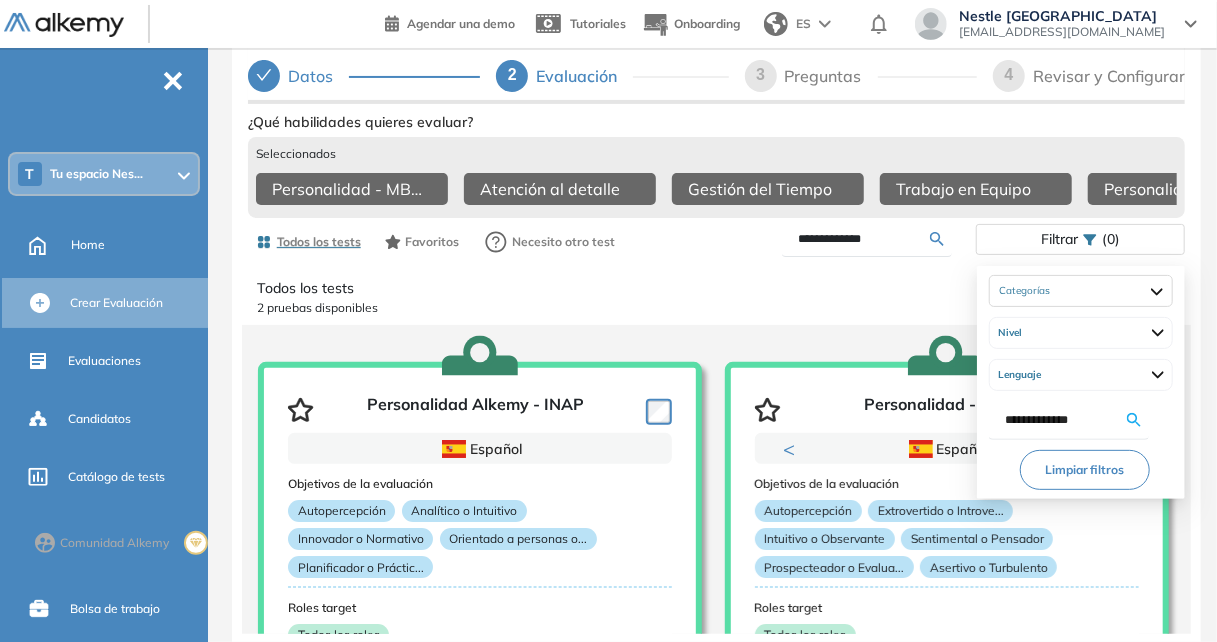 click on "(0)" at bounding box center (1111, 239) 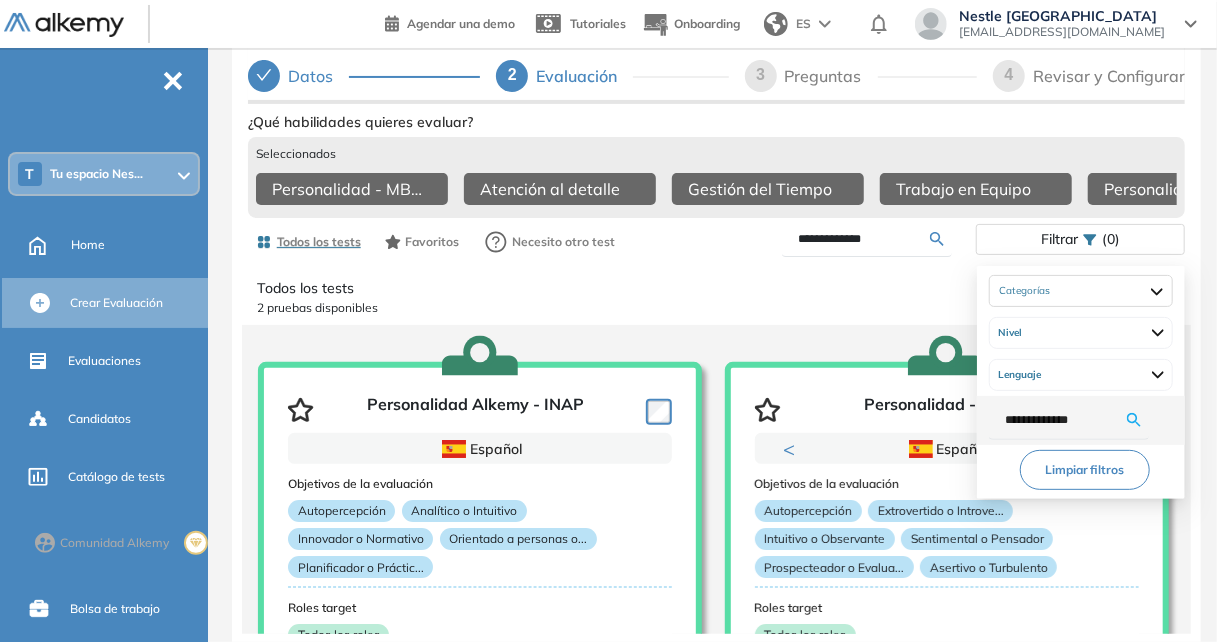 drag, startPoint x: 1097, startPoint y: 411, endPoint x: 1002, endPoint y: 413, distance: 95.02105 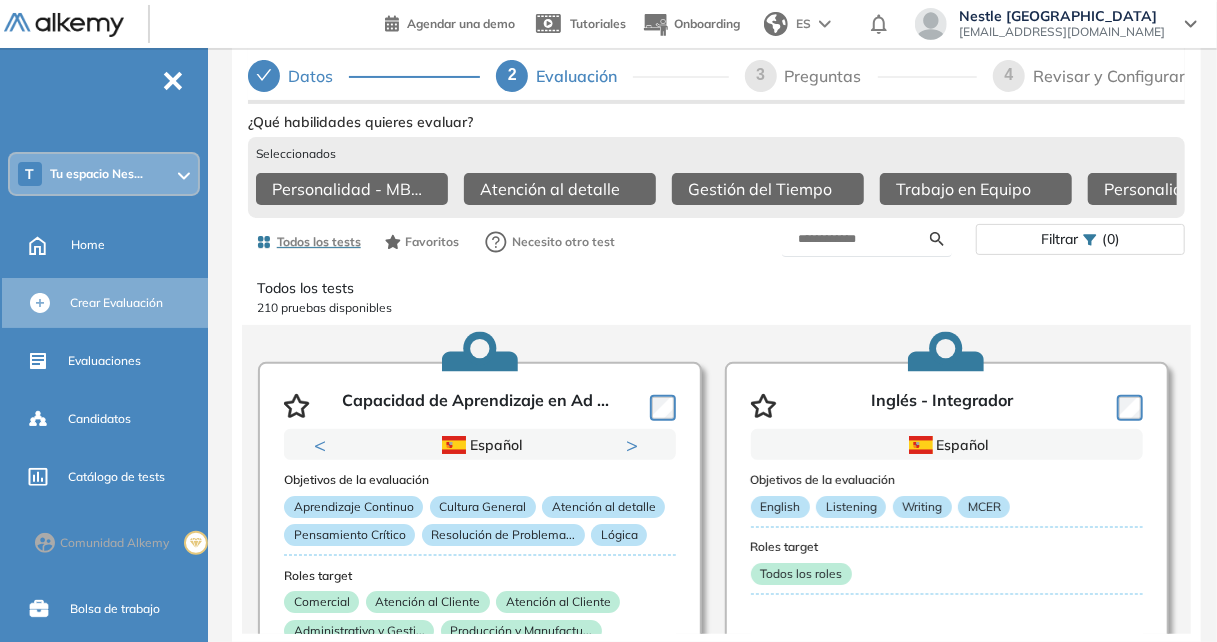 scroll, scrollTop: 0, scrollLeft: 0, axis: both 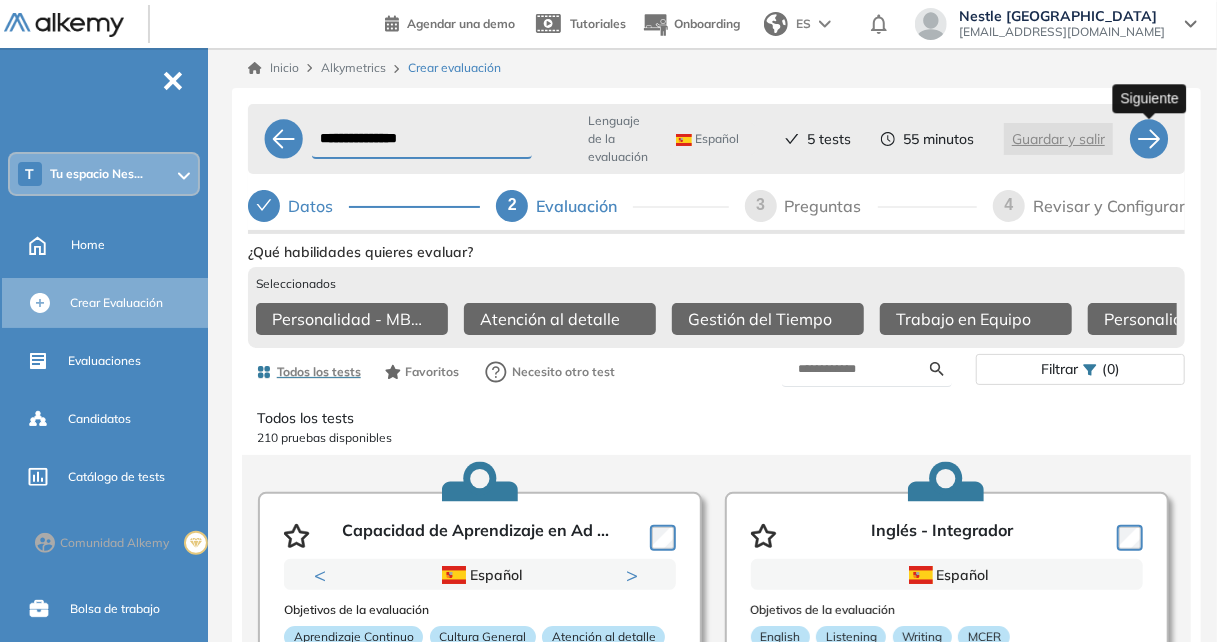 click at bounding box center [1149, 139] 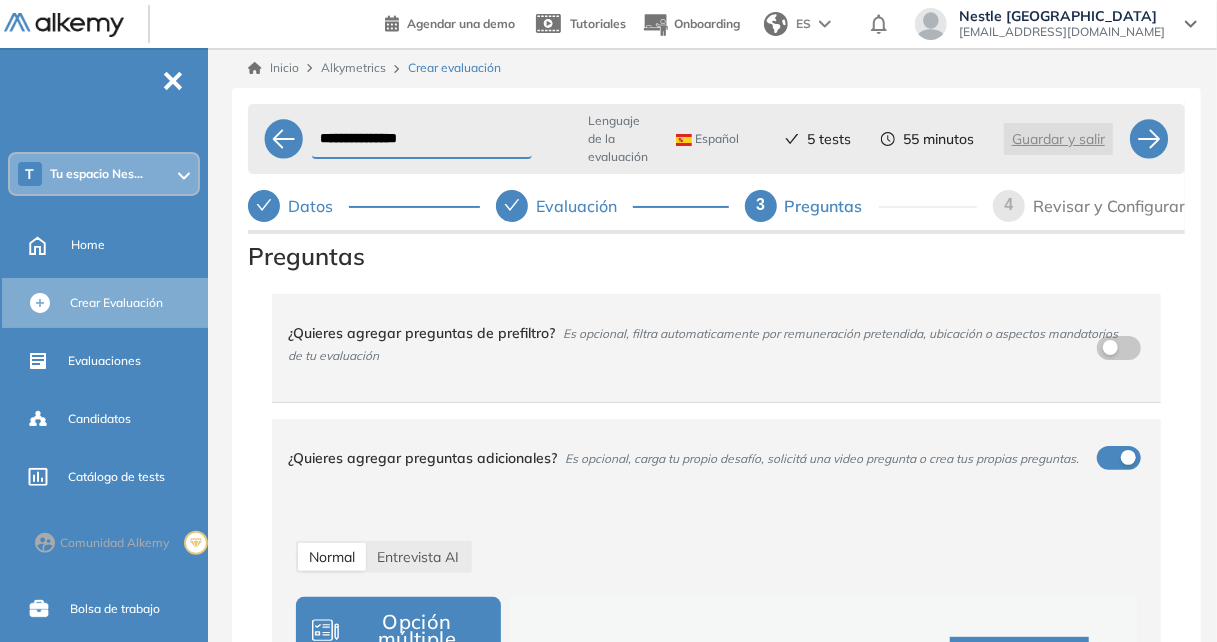 scroll, scrollTop: 100, scrollLeft: 0, axis: vertical 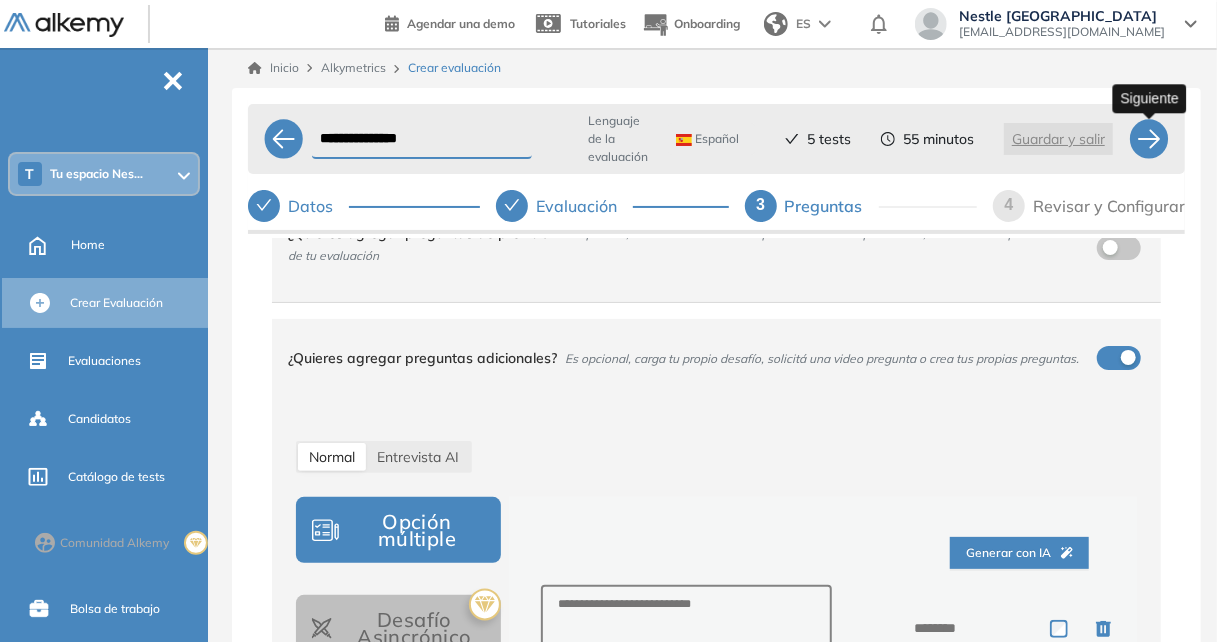 click at bounding box center (1149, 139) 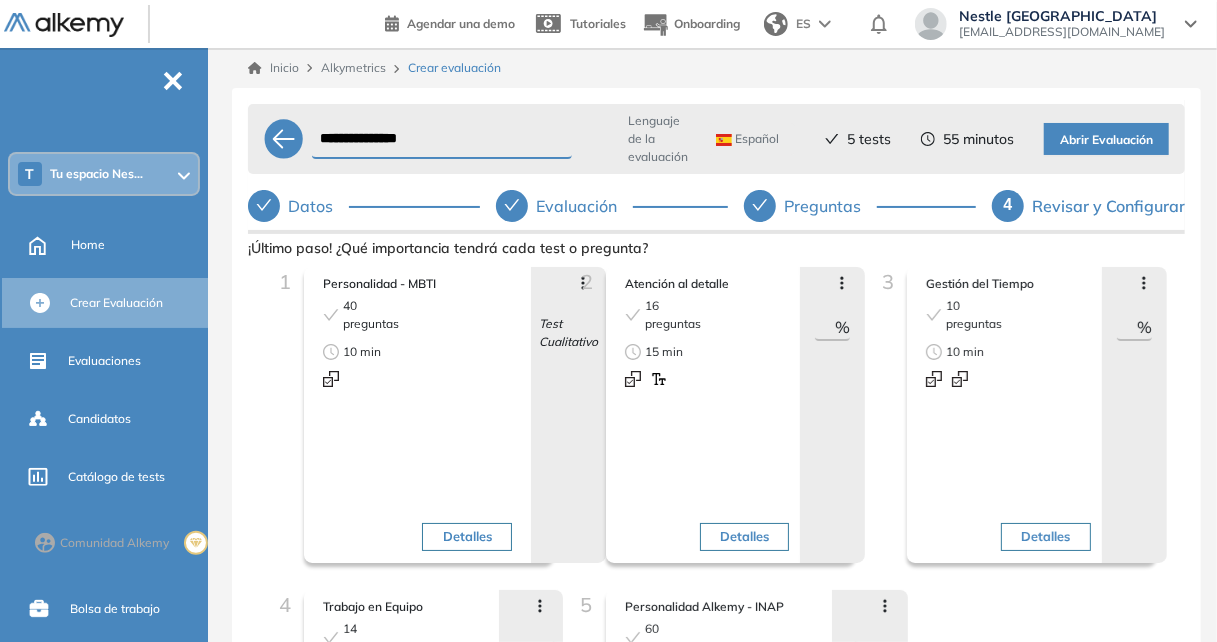 drag, startPoint x: 1186, startPoint y: 332, endPoint x: 1183, endPoint y: 398, distance: 66.068146 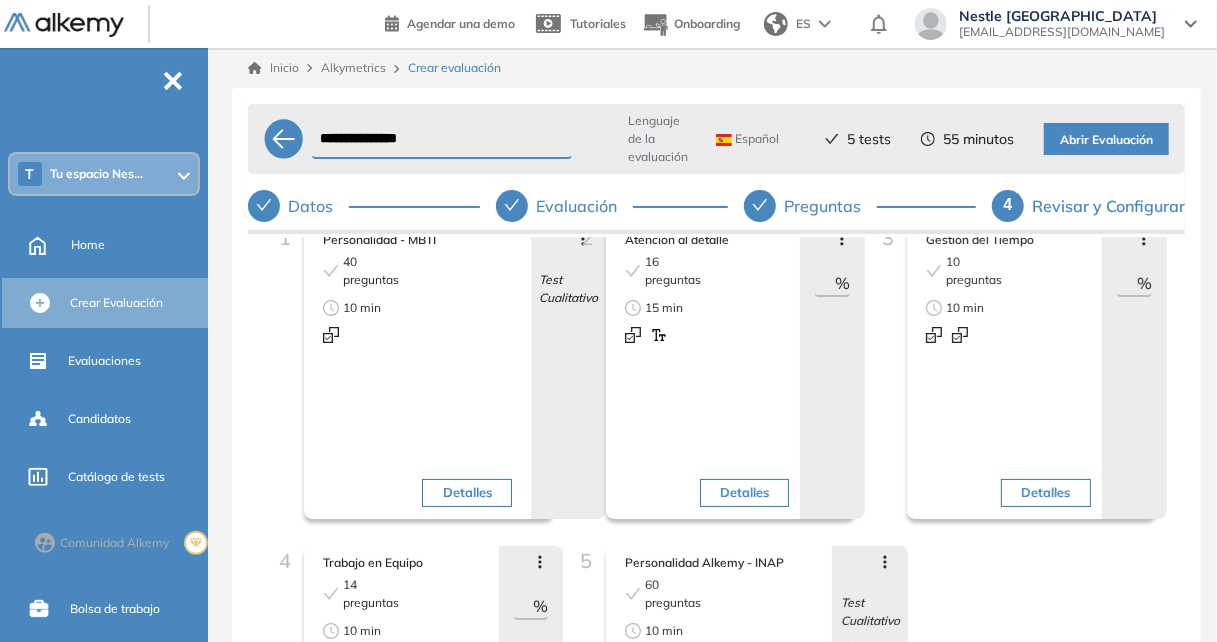 scroll, scrollTop: 0, scrollLeft: 0, axis: both 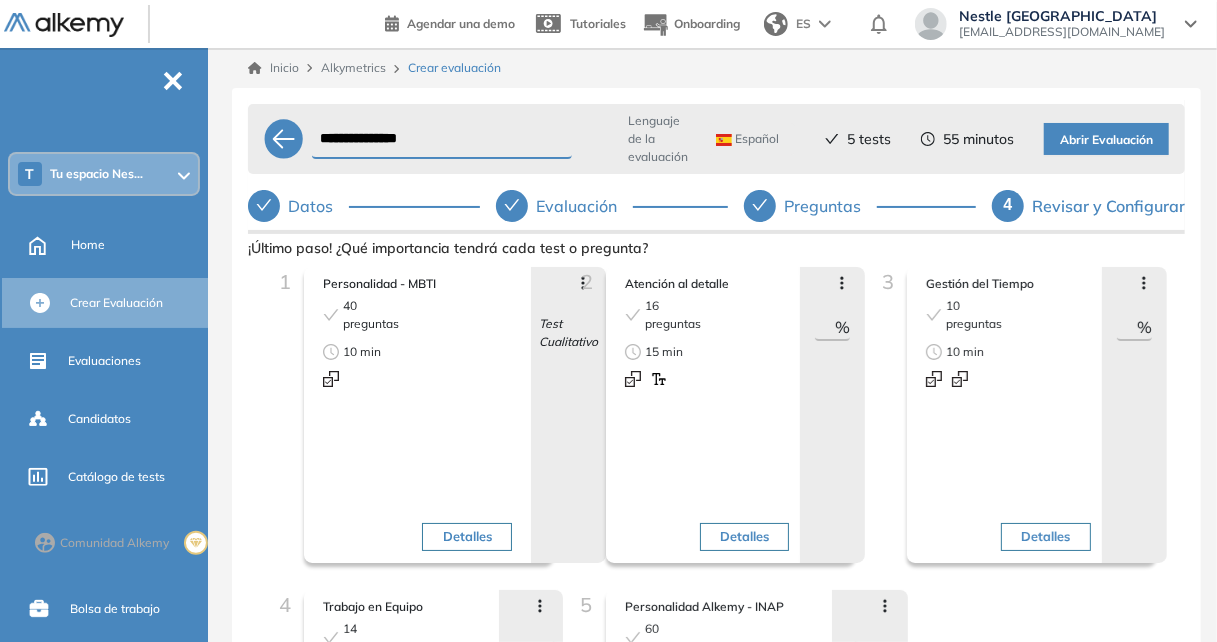 click on "Abrir Evaluación" at bounding box center [1106, 140] 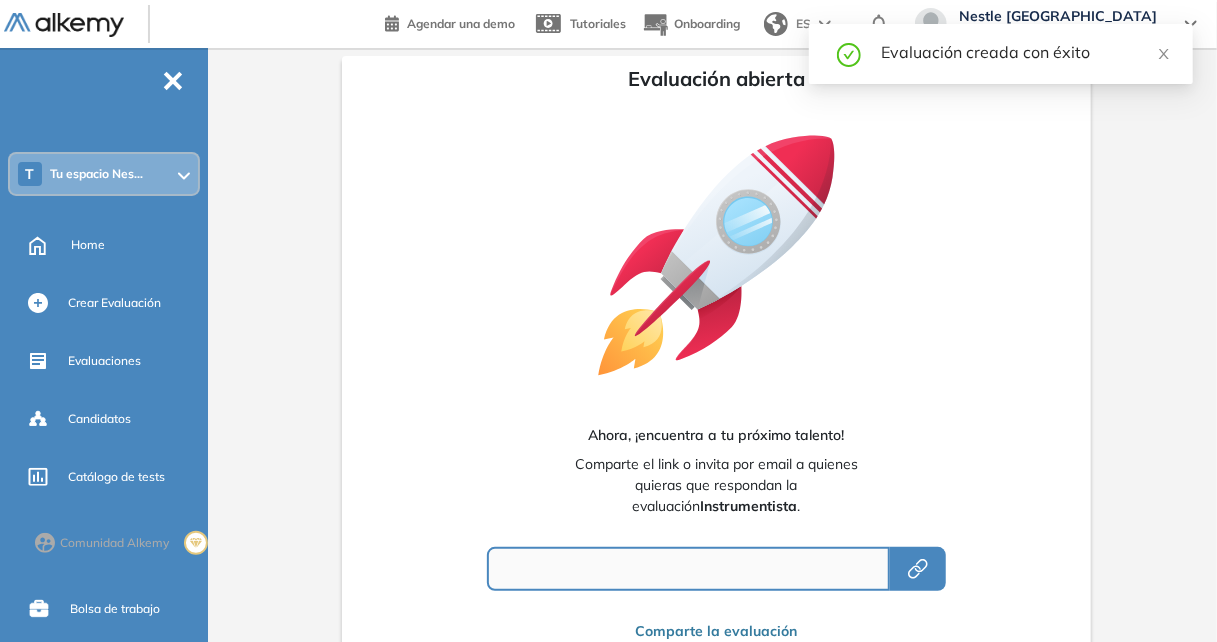 type on "**********" 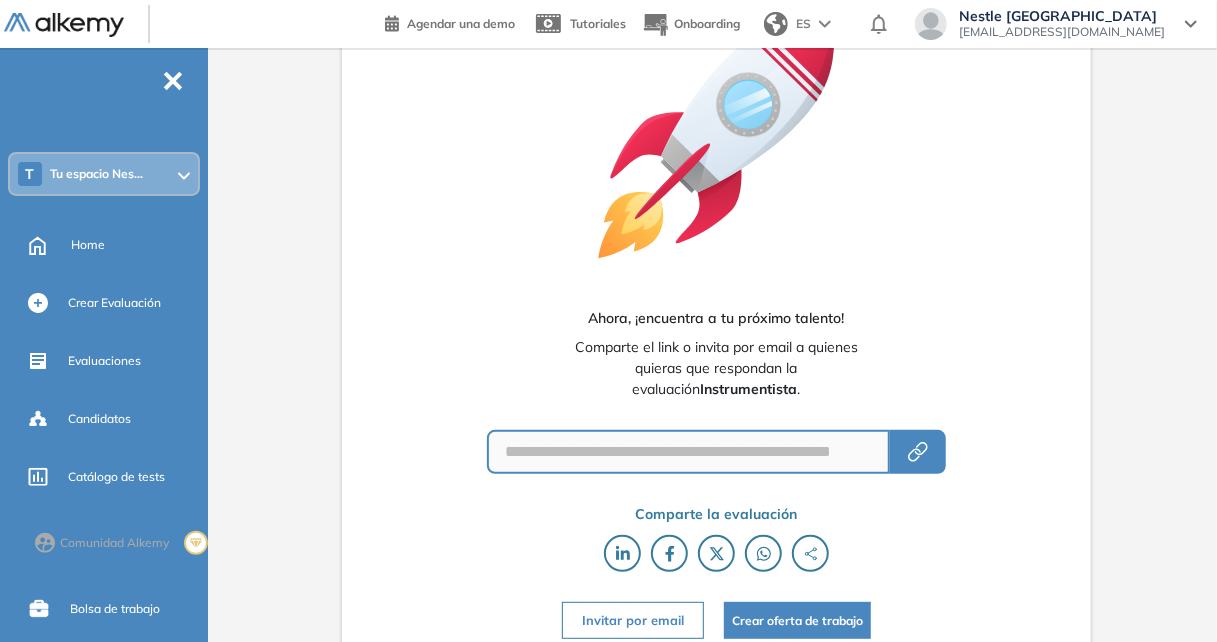 scroll, scrollTop: 129, scrollLeft: 0, axis: vertical 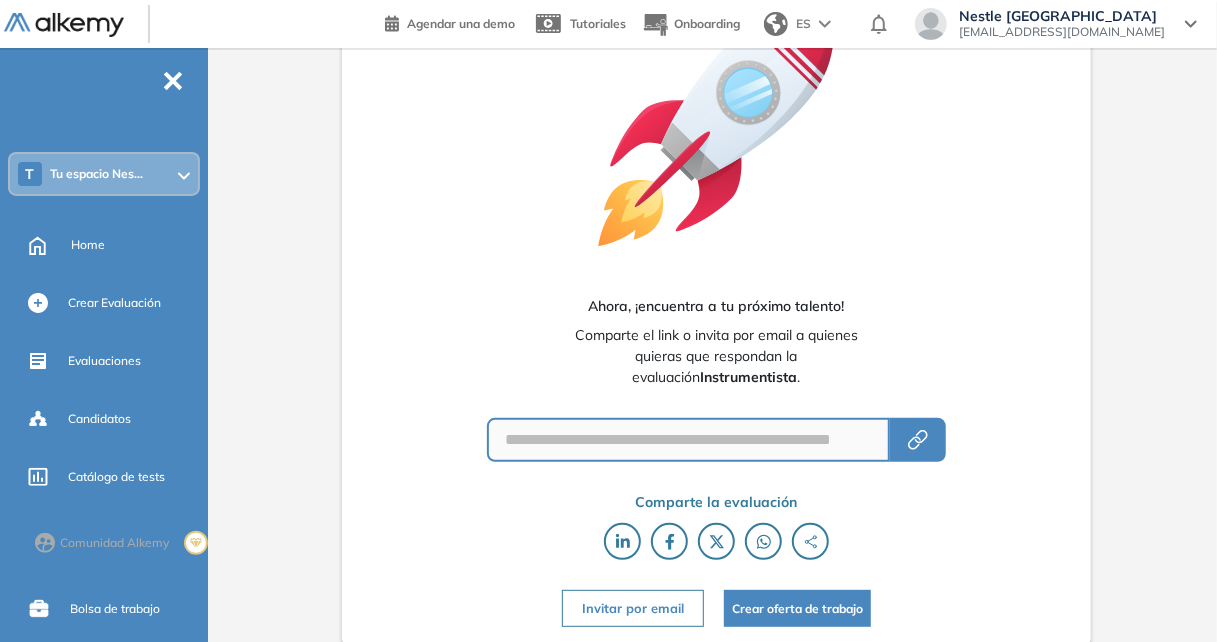 click on "Invitar por email" at bounding box center [633, 608] 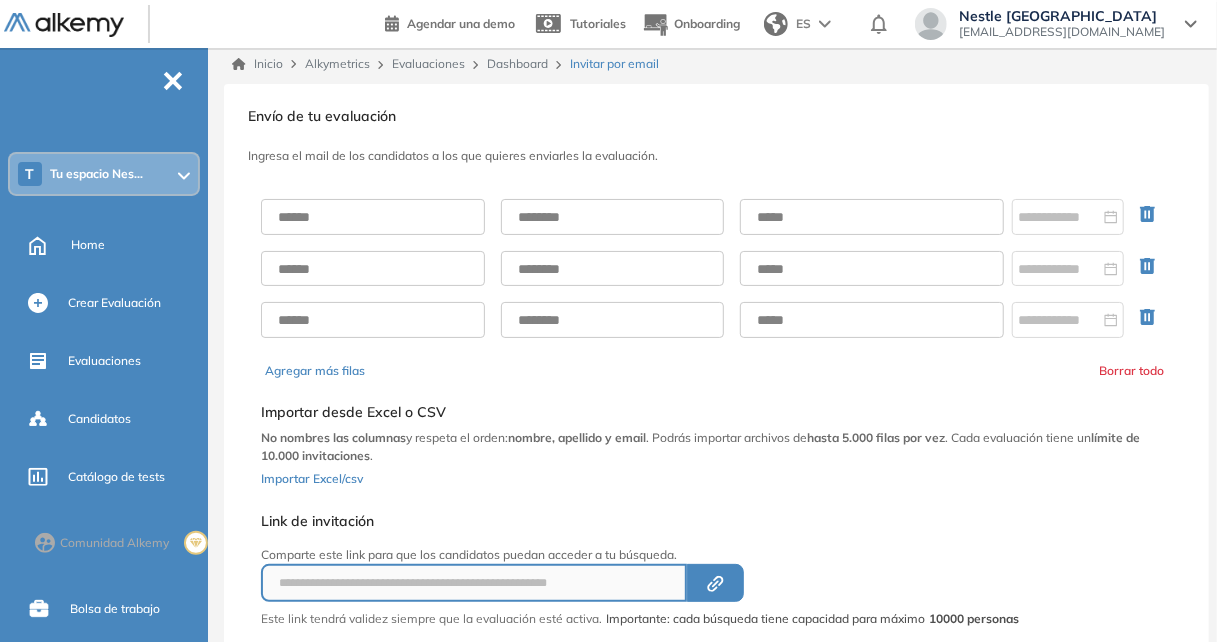 scroll, scrollTop: 0, scrollLeft: 0, axis: both 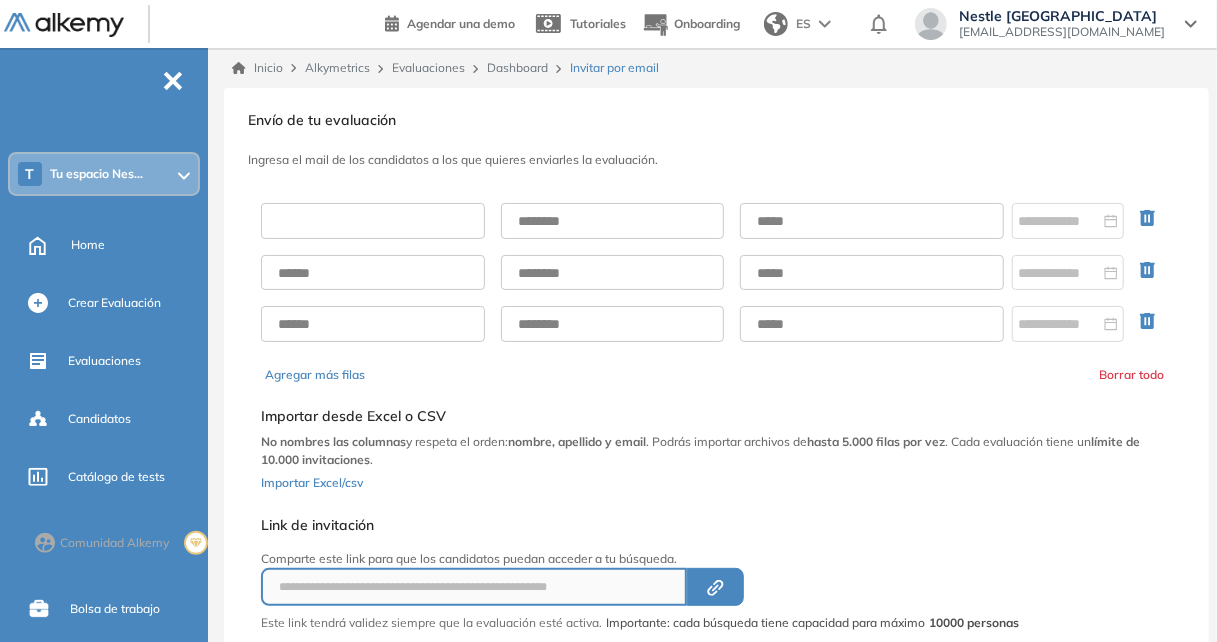 click at bounding box center (373, 221) 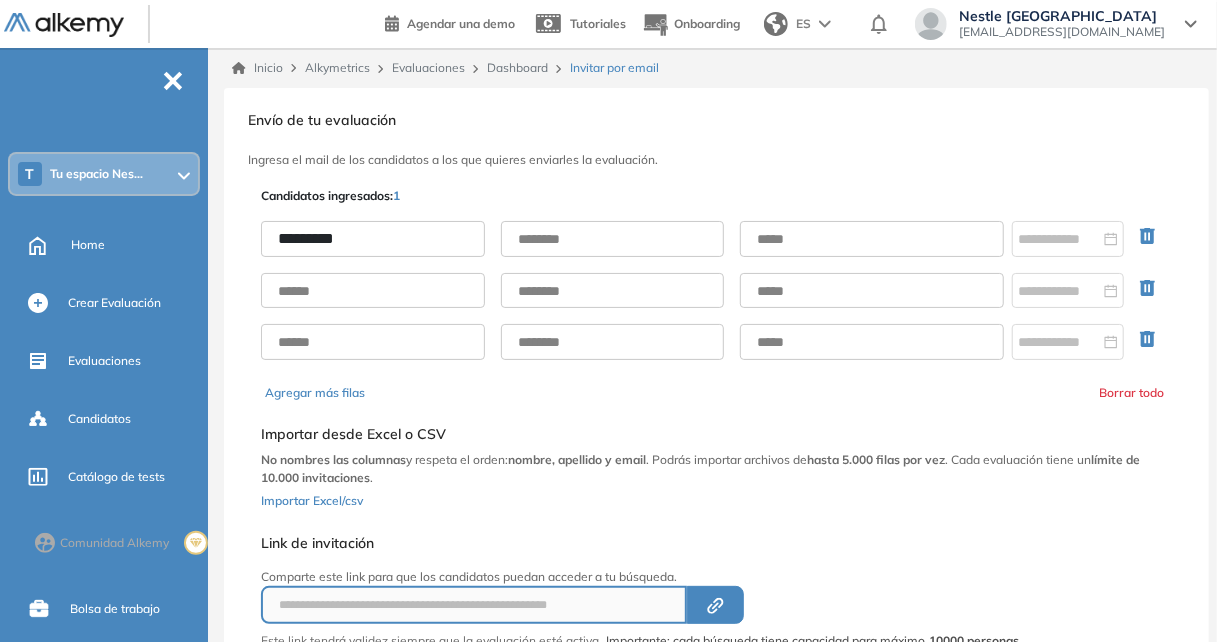 type on "********" 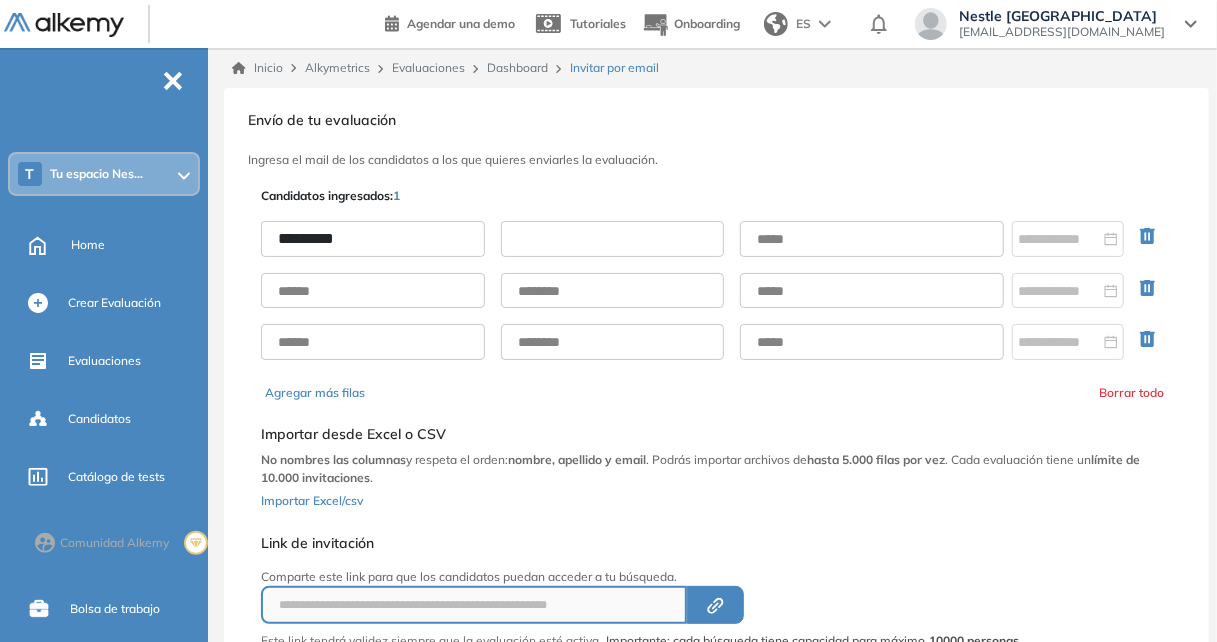 click at bounding box center (613, 239) 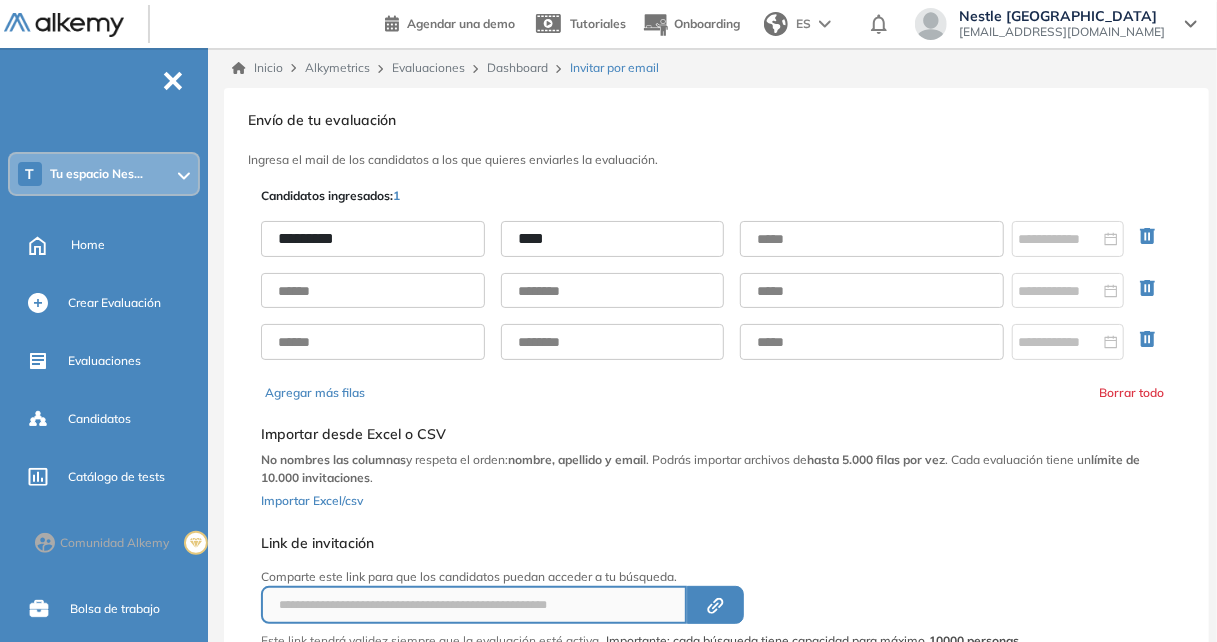 type on "****" 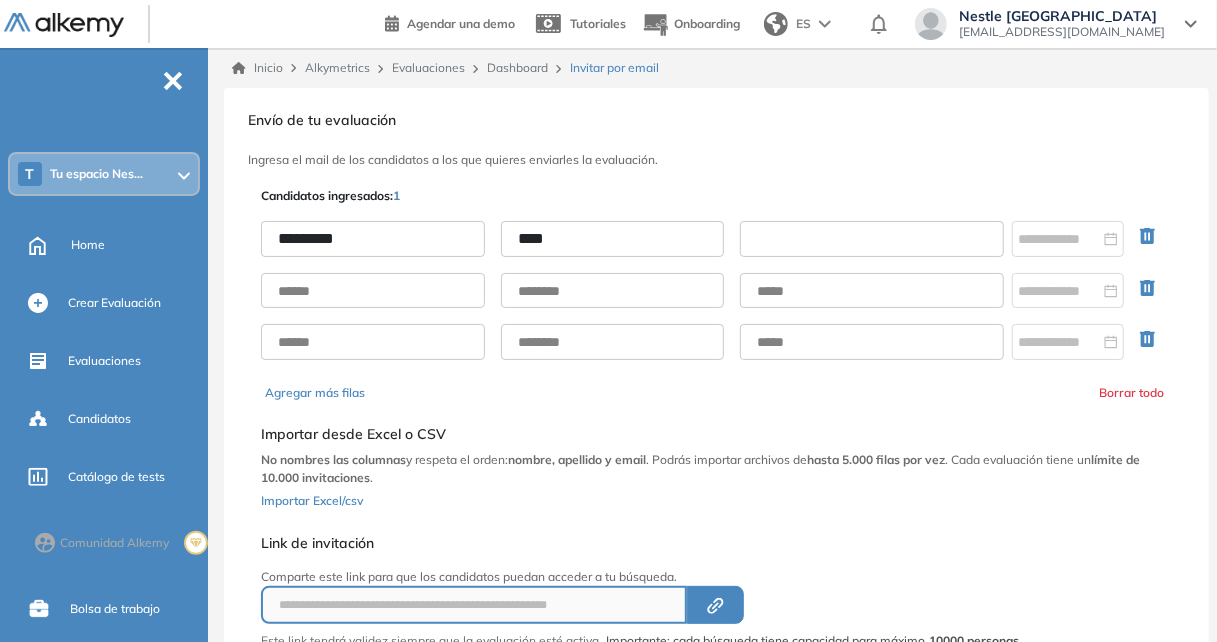 click at bounding box center (872, 239) 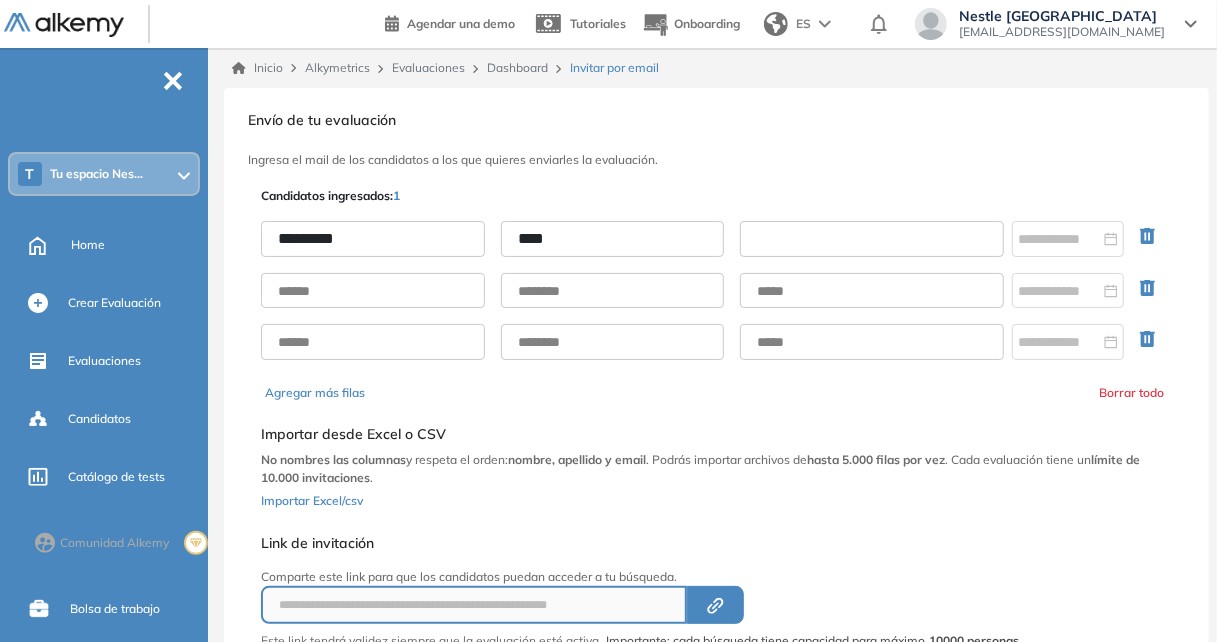 paste on "**********" 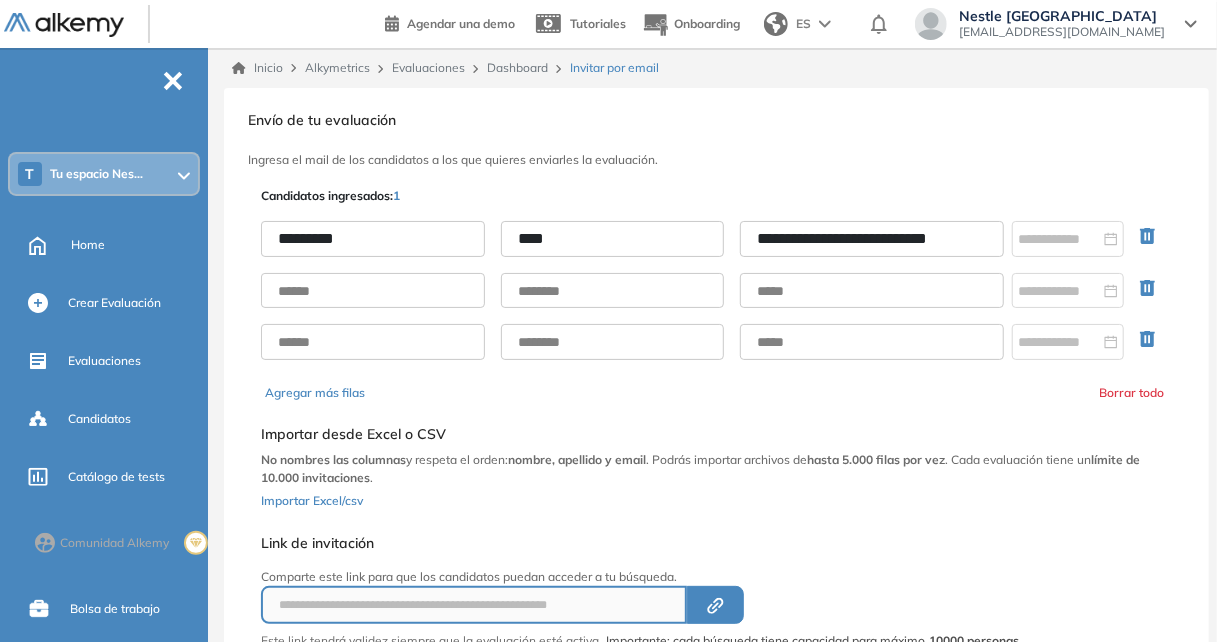 scroll, scrollTop: 0, scrollLeft: 13, axis: horizontal 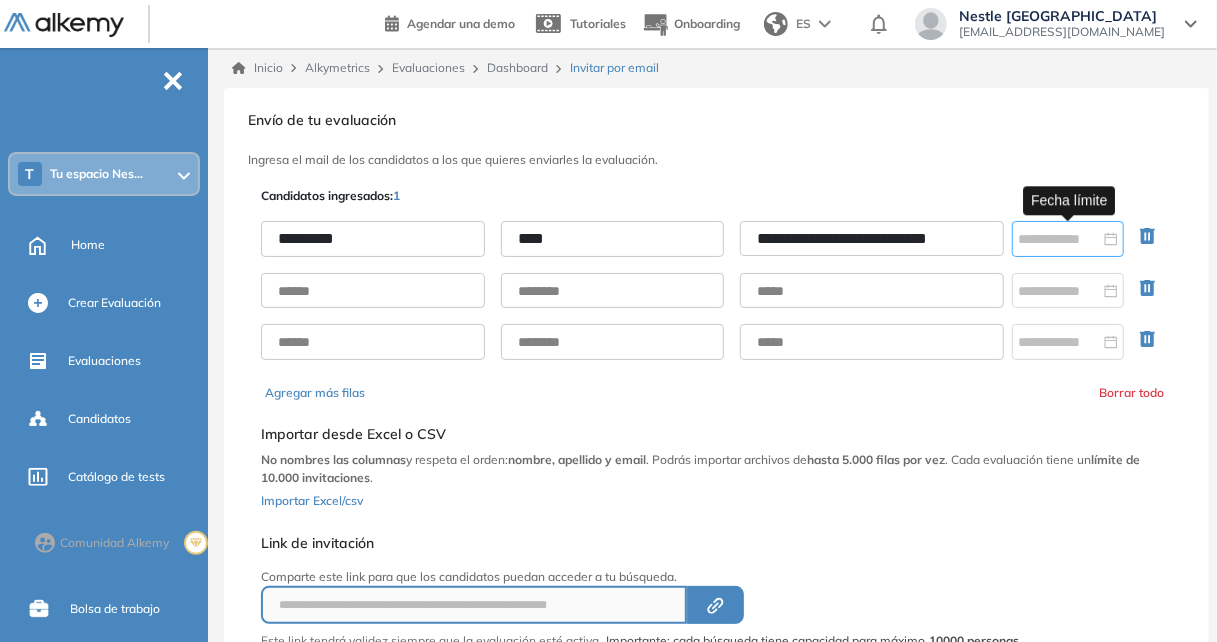 type on "**********" 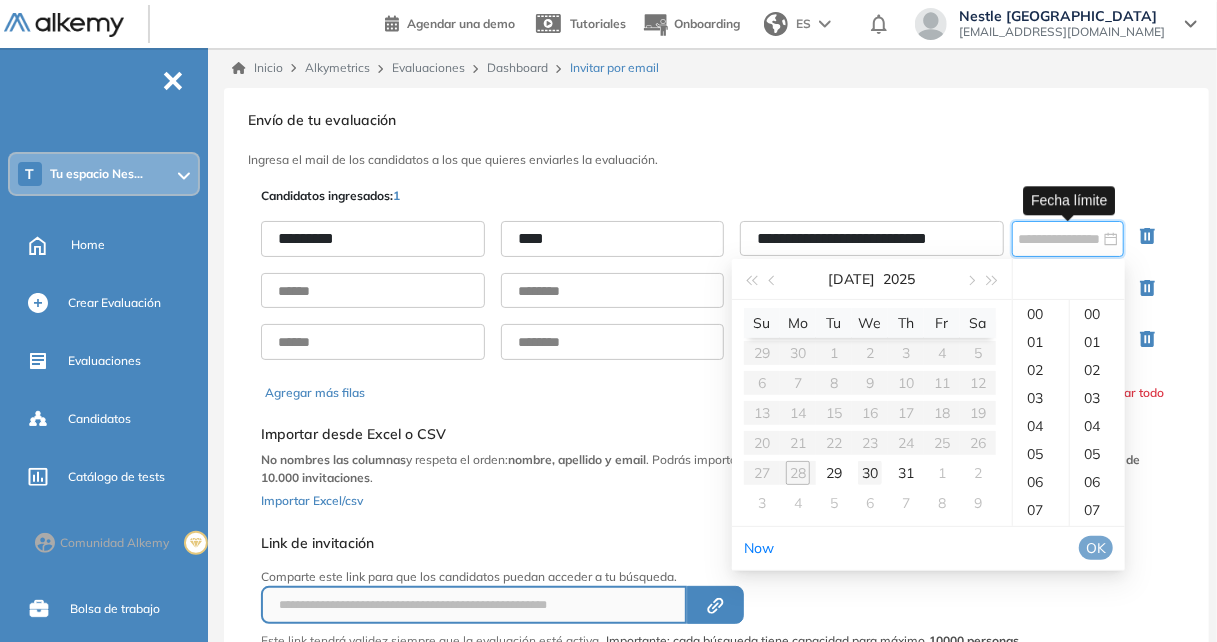 click on "30" at bounding box center (870, 473) 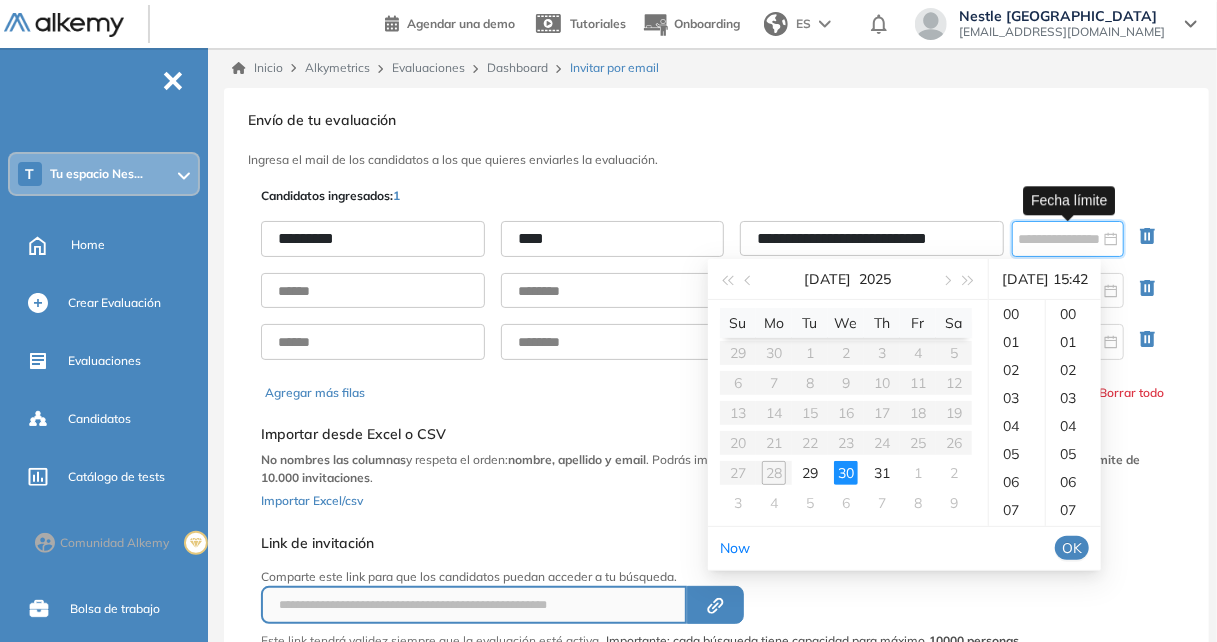 scroll, scrollTop: 280, scrollLeft: 0, axis: vertical 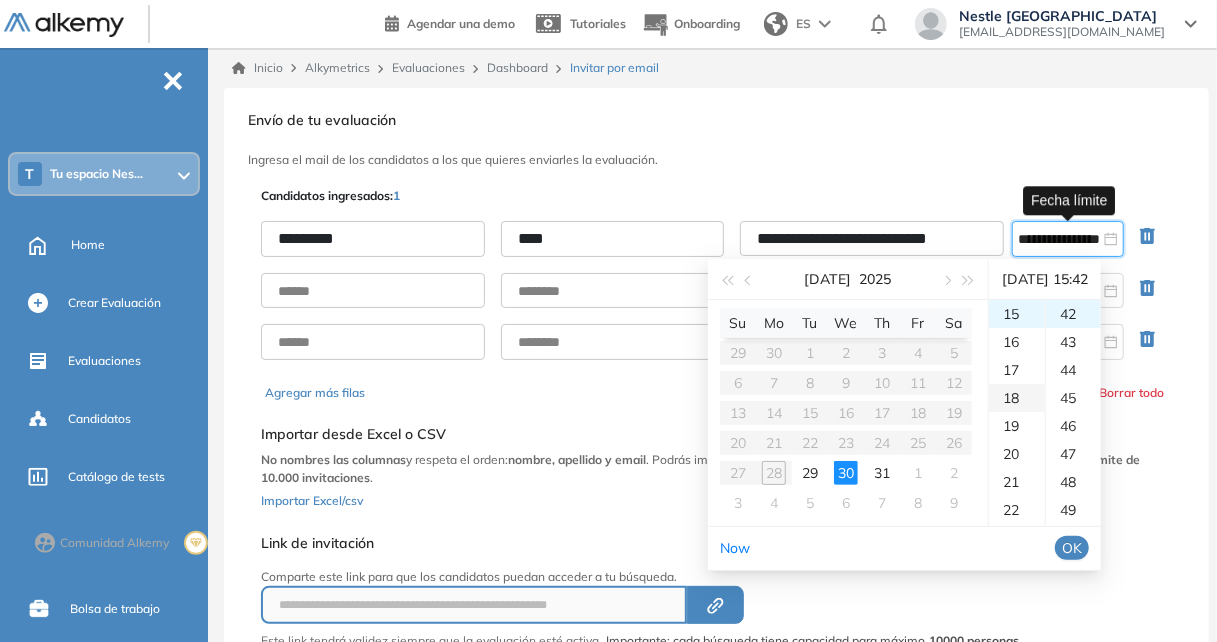 click on "18" at bounding box center (1017, 398) 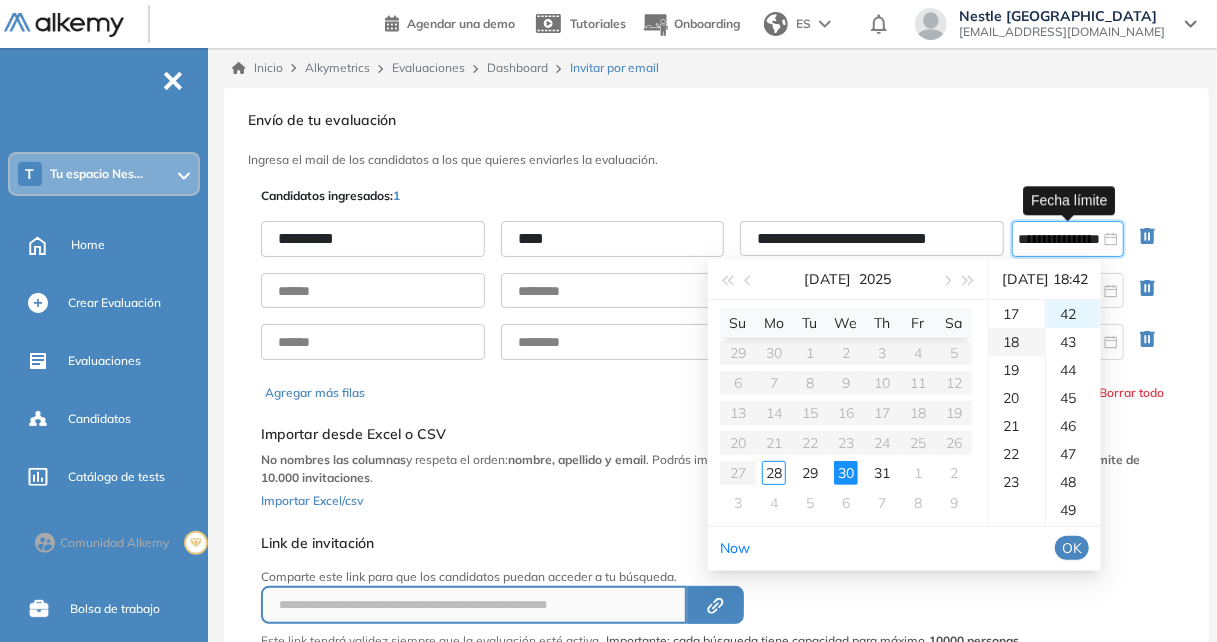 scroll, scrollTop: 504, scrollLeft: 0, axis: vertical 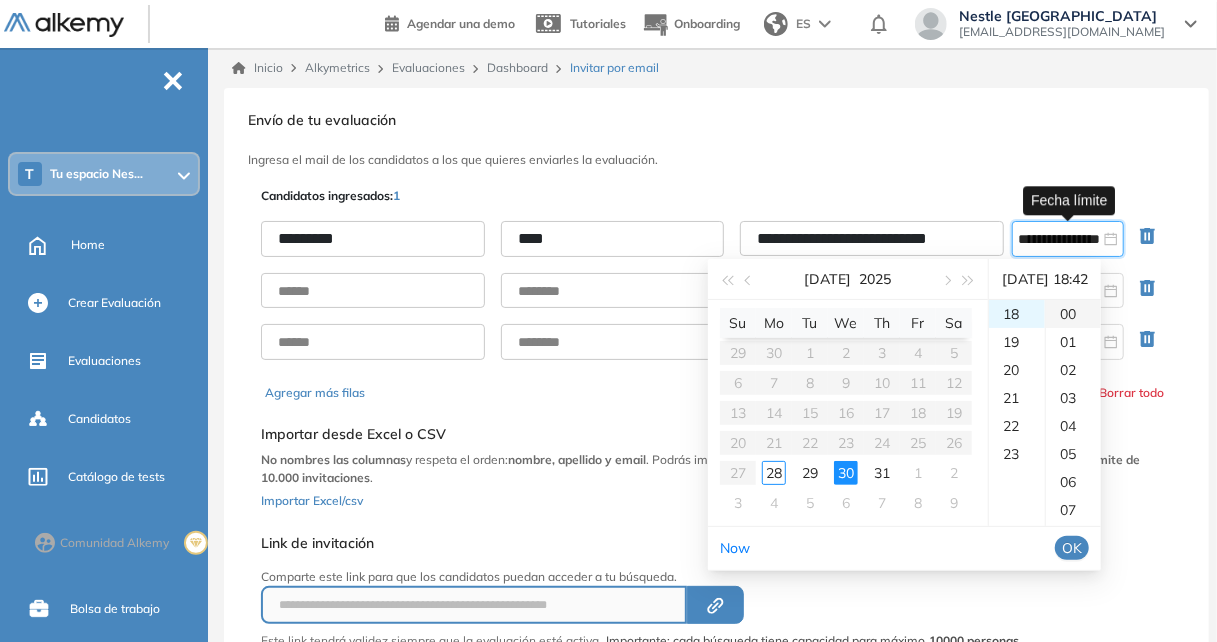 click on "00" at bounding box center [1073, 314] 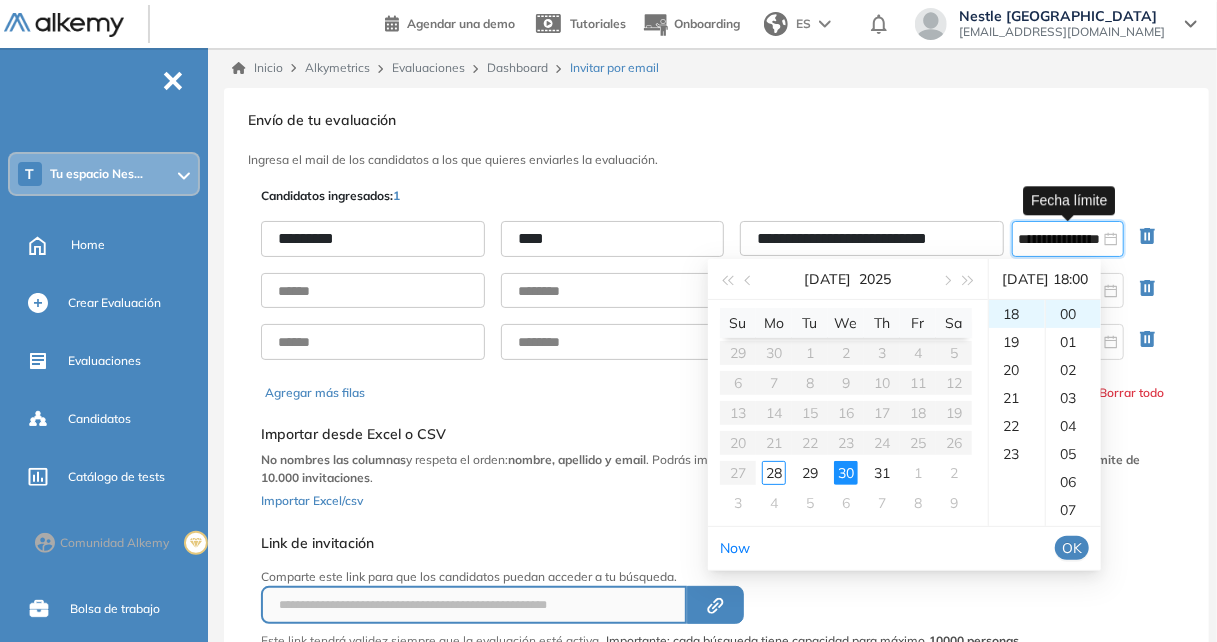 click on "OK" at bounding box center (1072, 548) 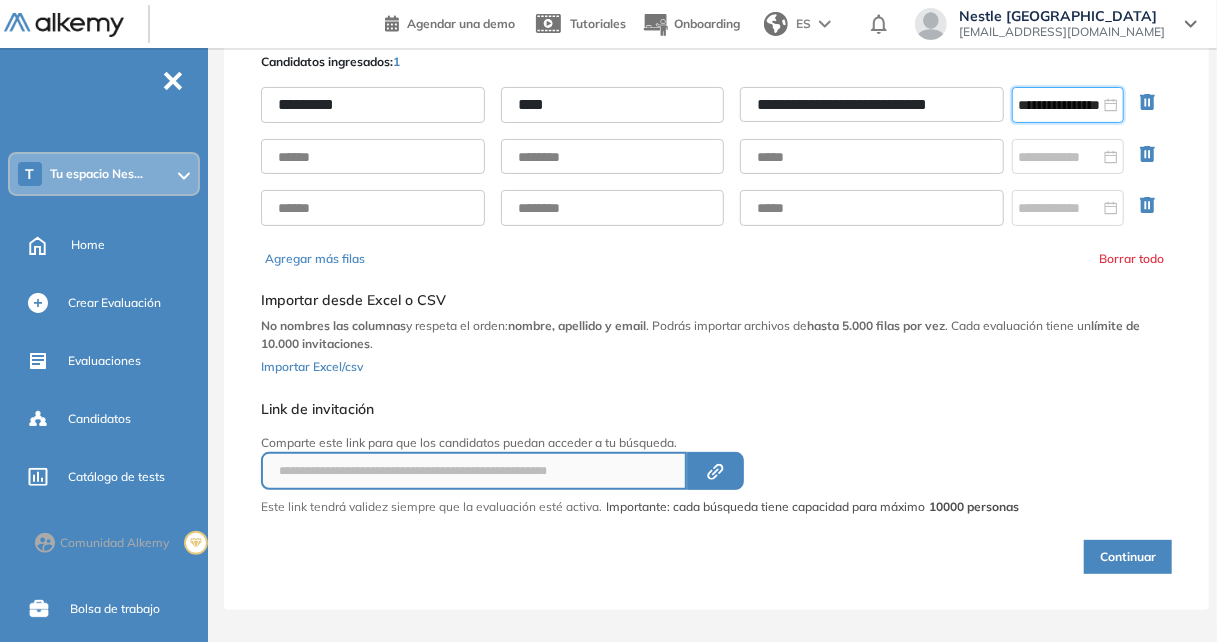scroll, scrollTop: 140, scrollLeft: 0, axis: vertical 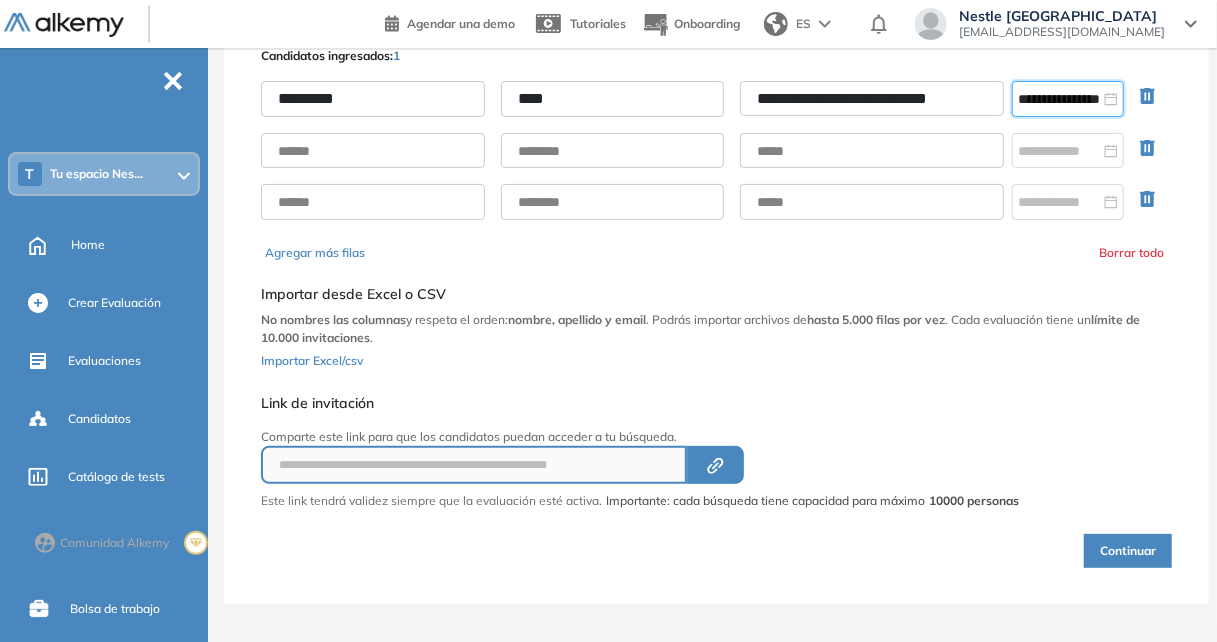 click on "Continuar" at bounding box center (1128, 551) 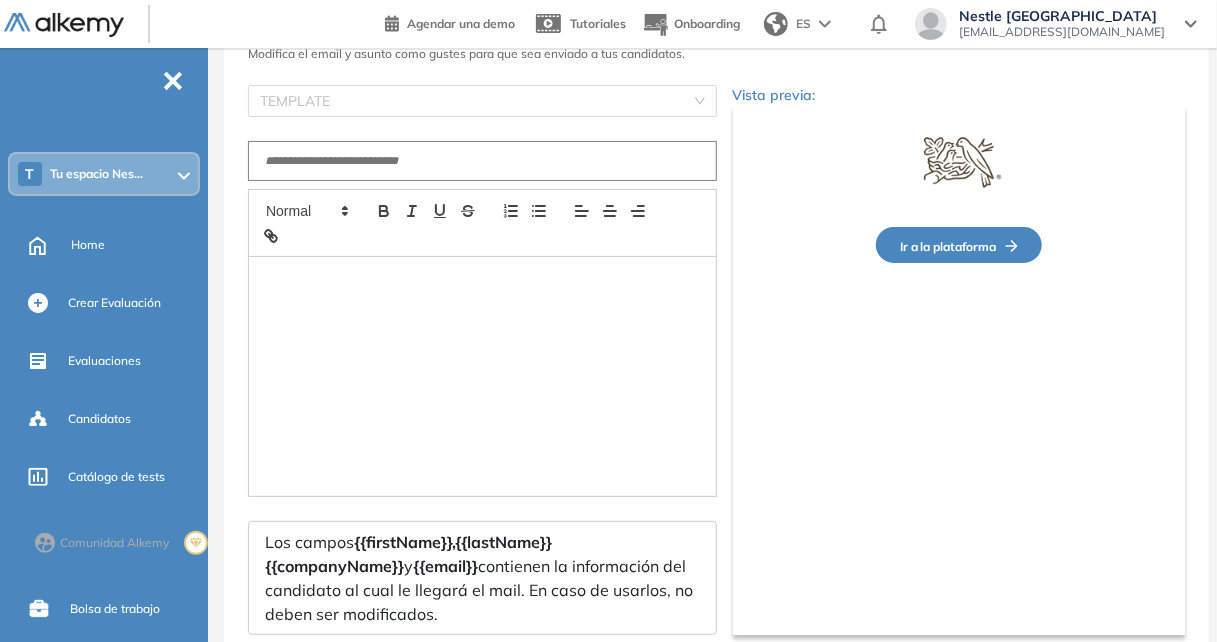 type on "**********" 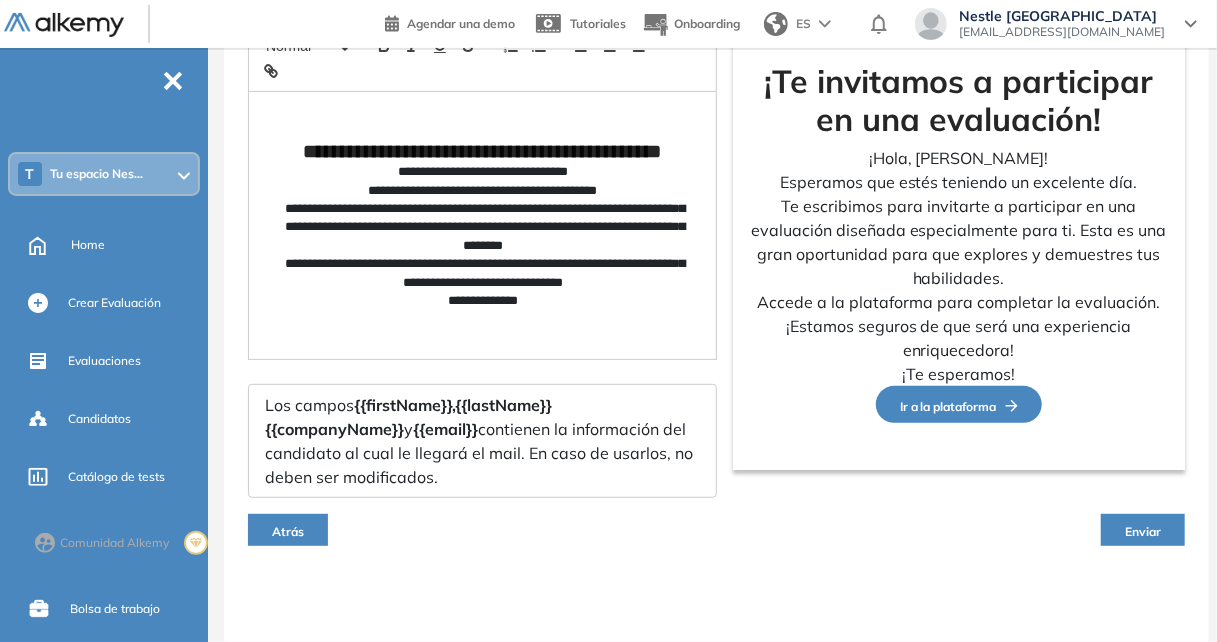 scroll, scrollTop: 327, scrollLeft: 0, axis: vertical 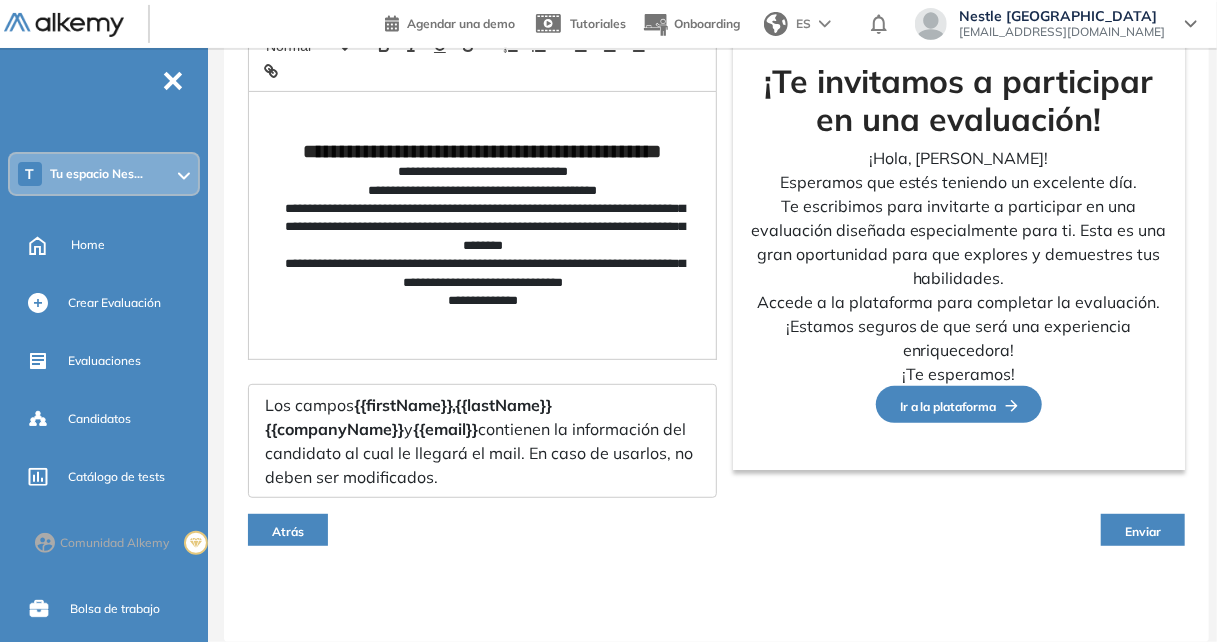 click on "Enviar" at bounding box center [1143, 531] 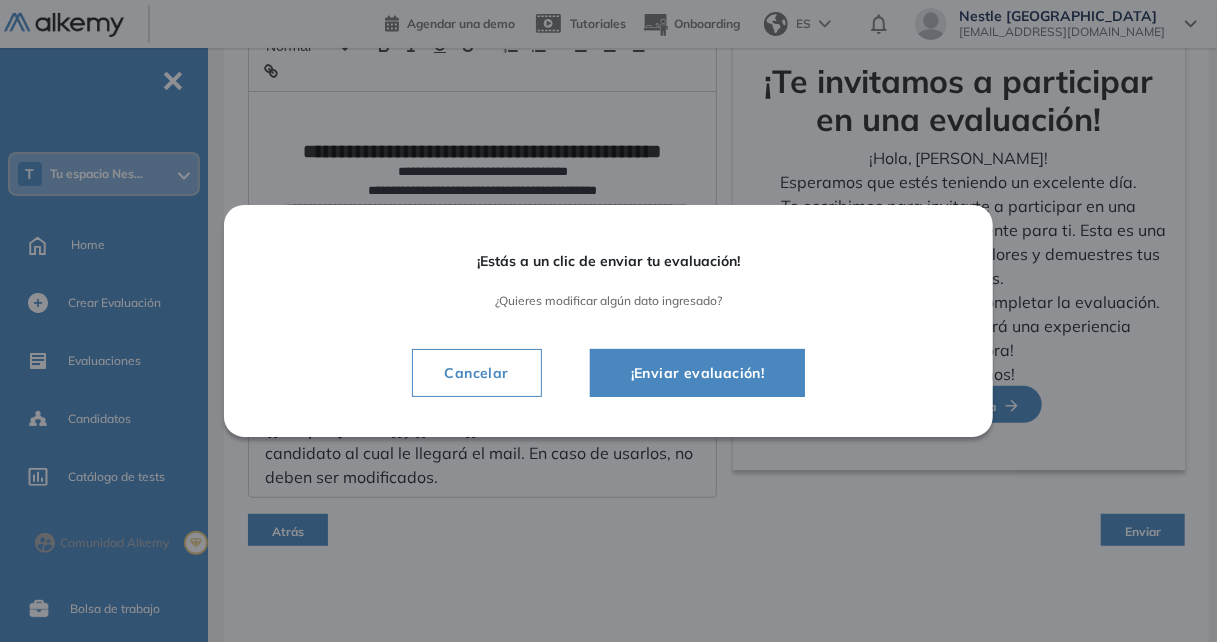 click on "¡Enviar evaluación!" at bounding box center (698, 373) 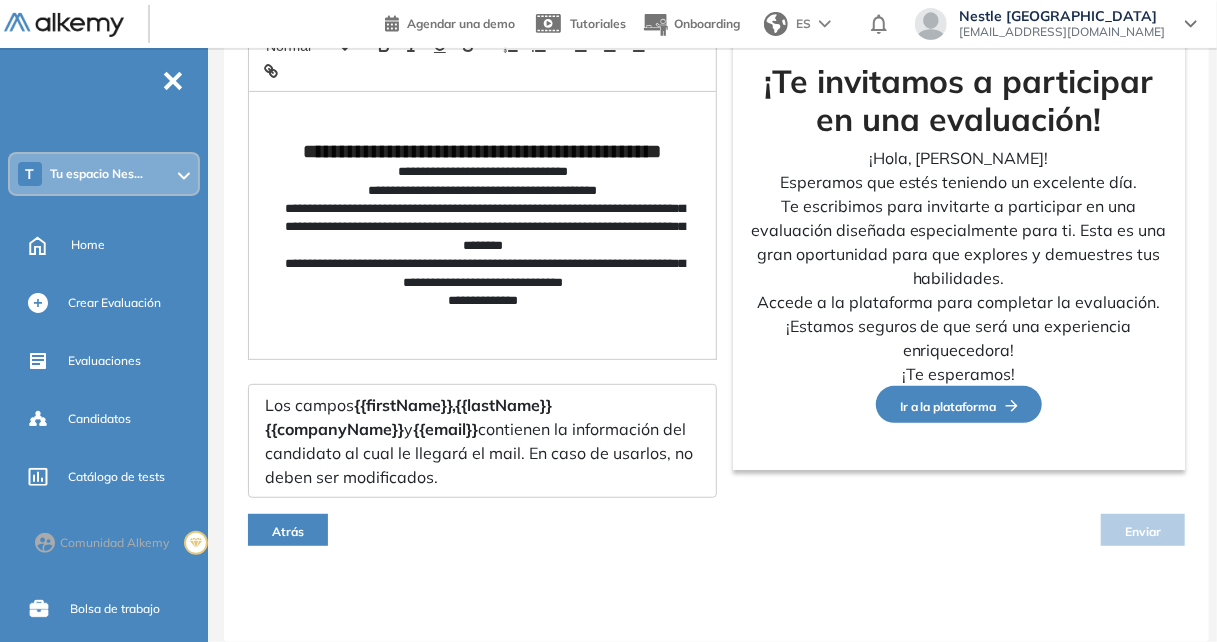 scroll, scrollTop: 240, scrollLeft: 0, axis: vertical 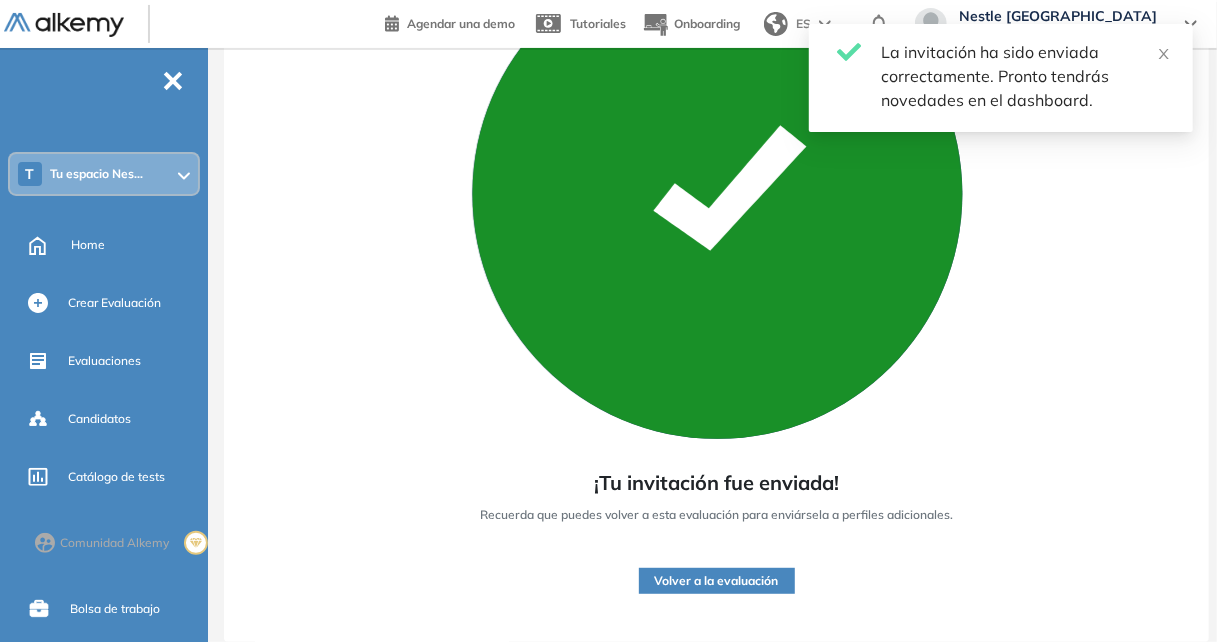 click on "Volver a la evaluación" at bounding box center (717, 581) 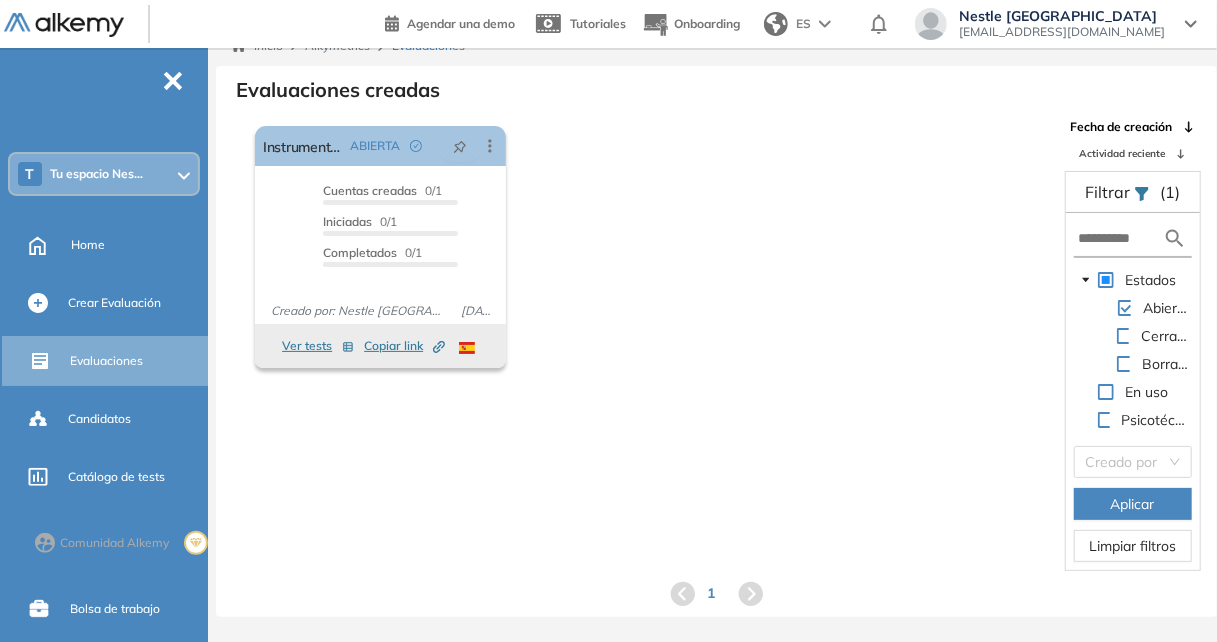 scroll, scrollTop: 0, scrollLeft: 0, axis: both 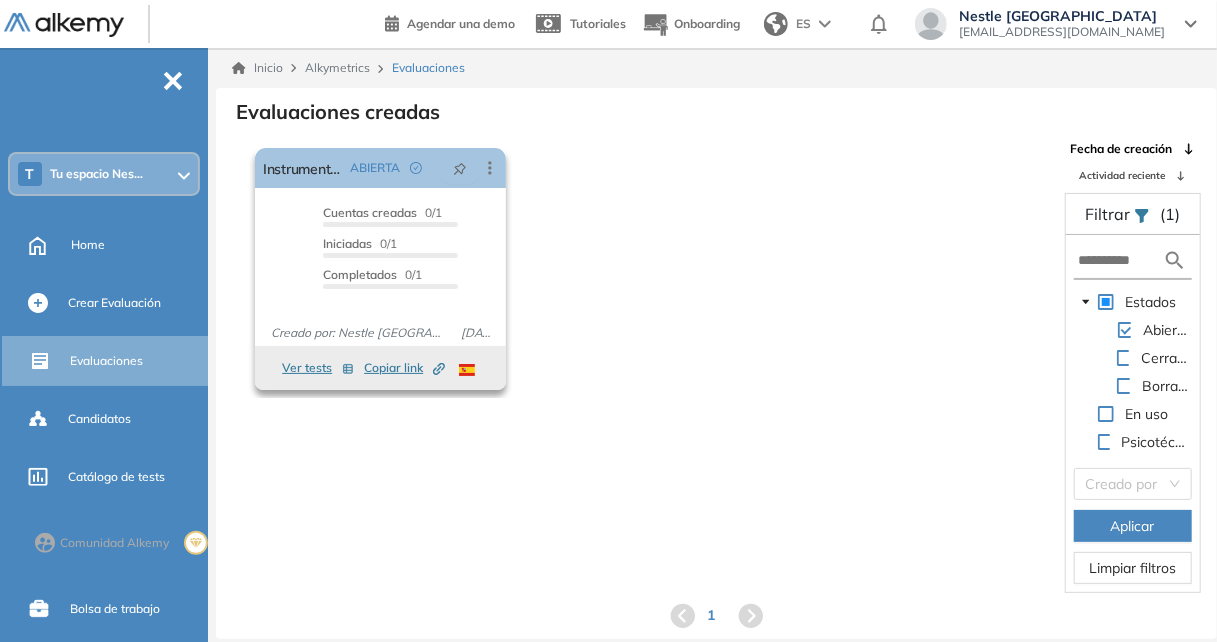 click on "Ver tests" at bounding box center (318, 368) 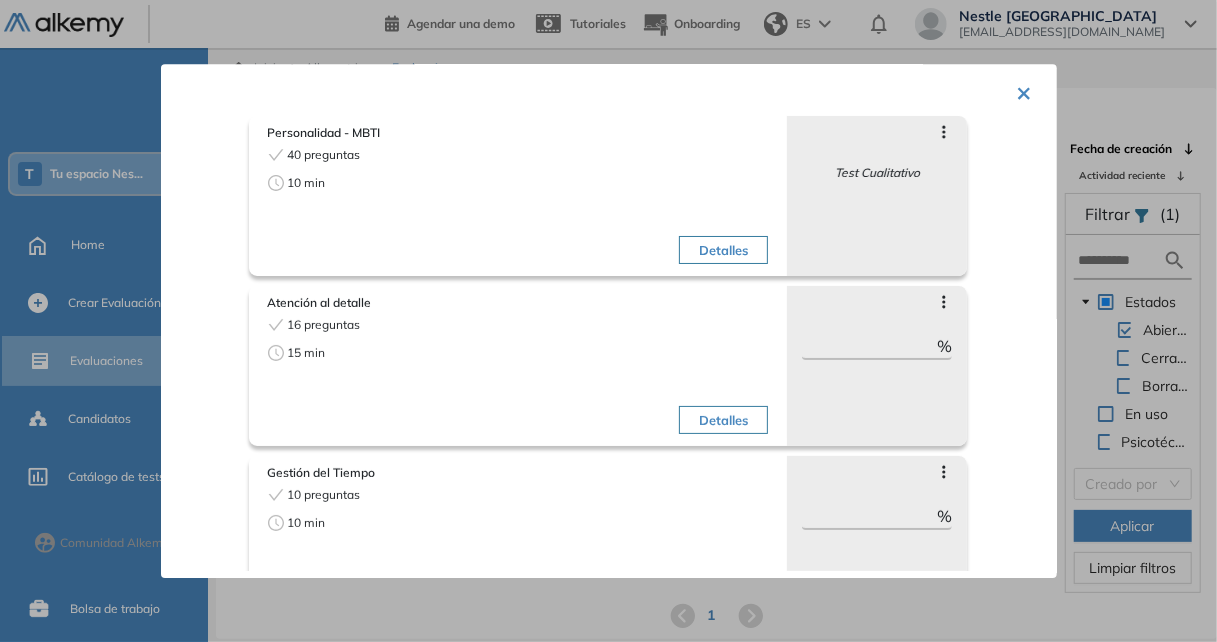 scroll, scrollTop: 0, scrollLeft: 0, axis: both 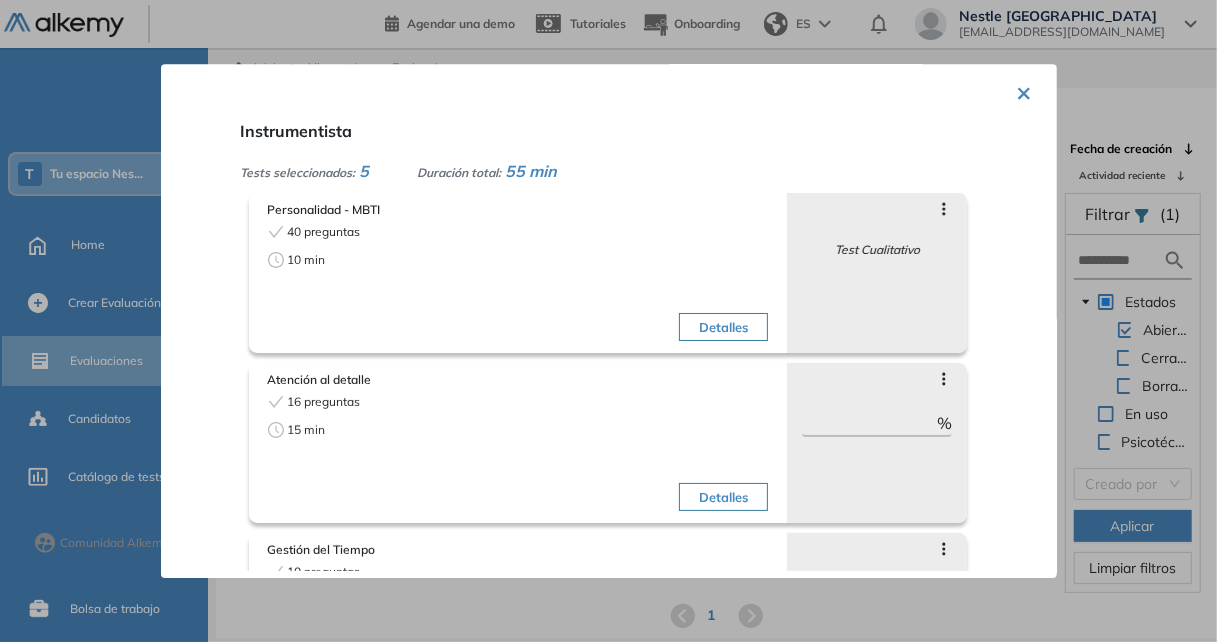click on "×" at bounding box center (1025, 91) 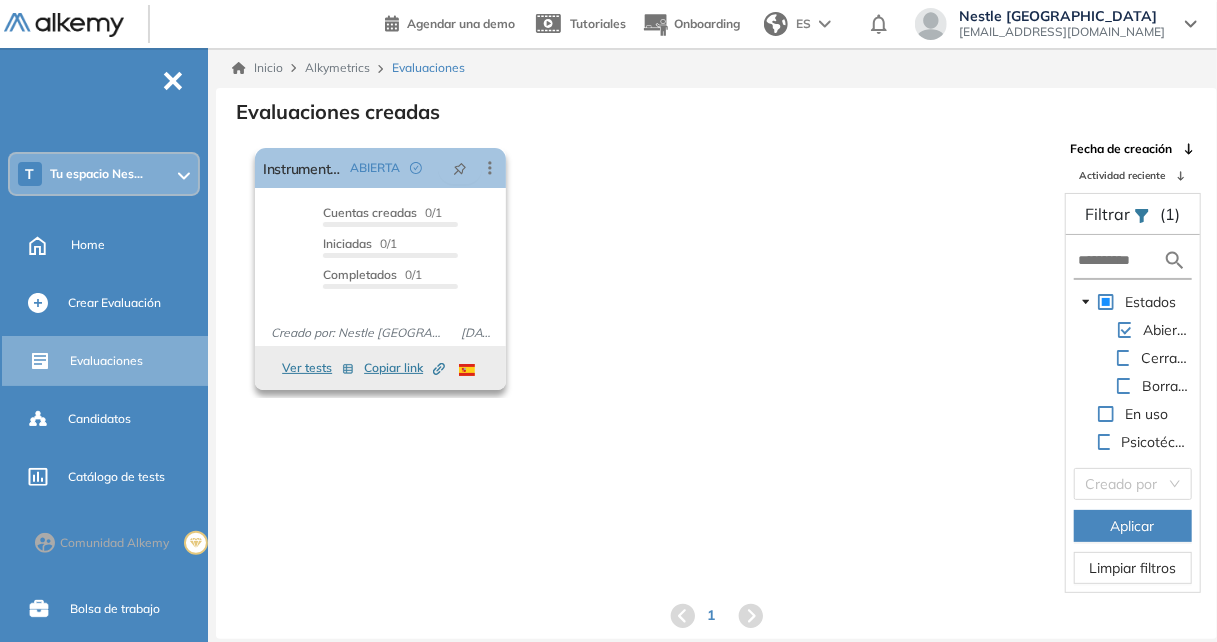 click on "Ver tests" at bounding box center [318, 368] 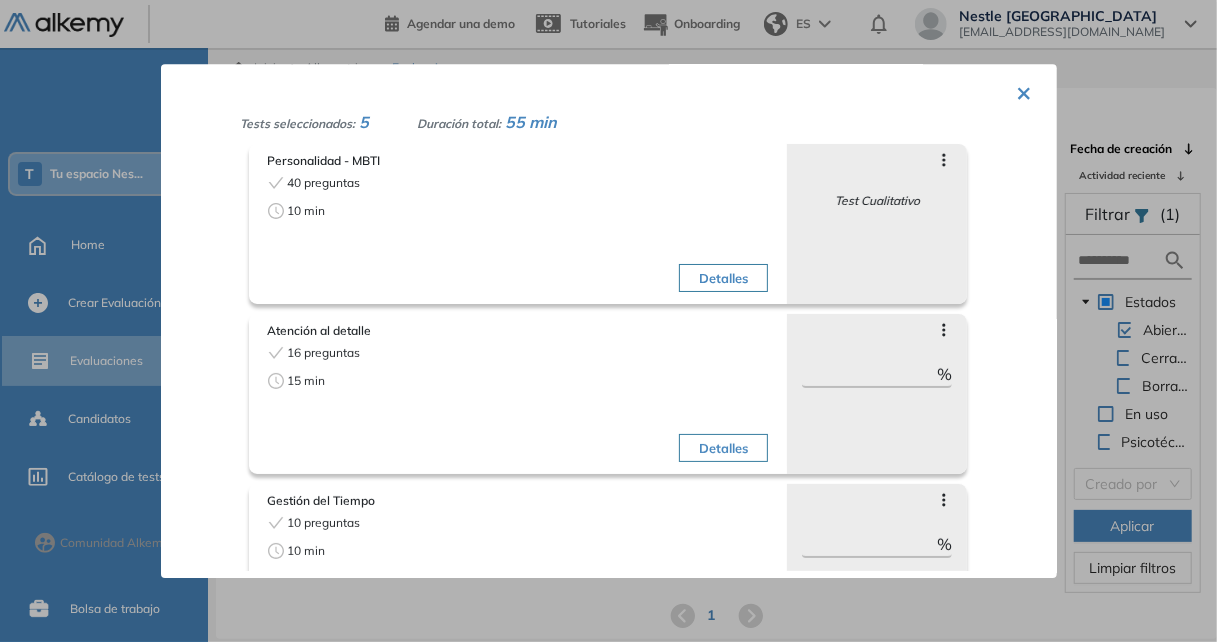 scroll, scrollTop: 0, scrollLeft: 0, axis: both 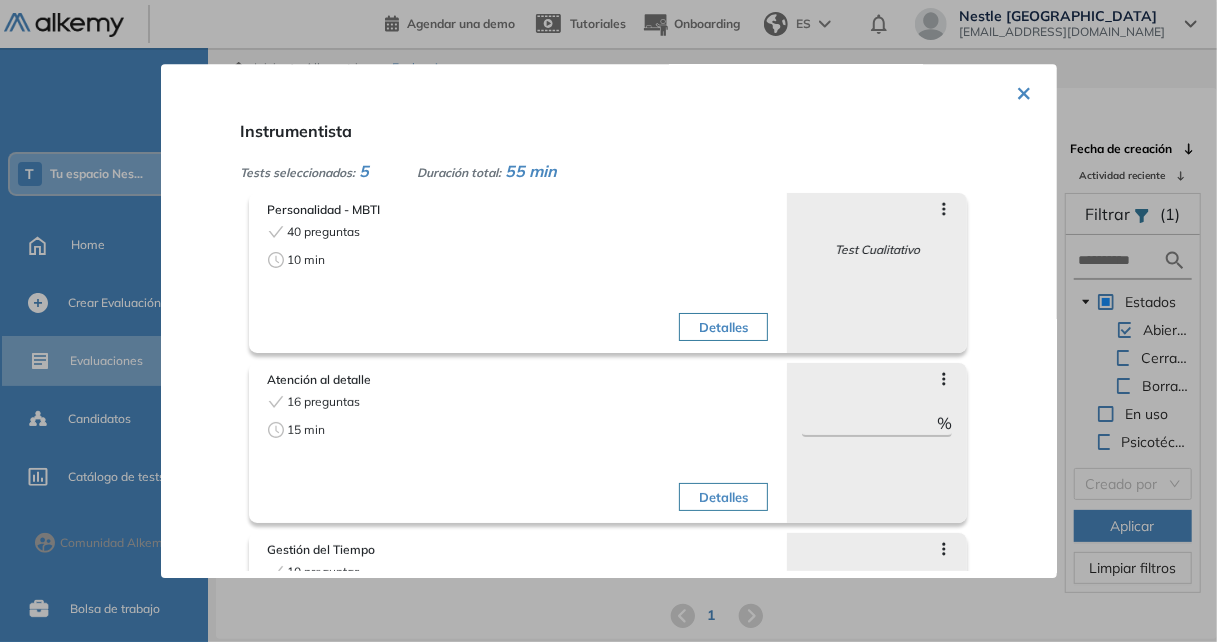 click on "Detalles" at bounding box center [723, 328] 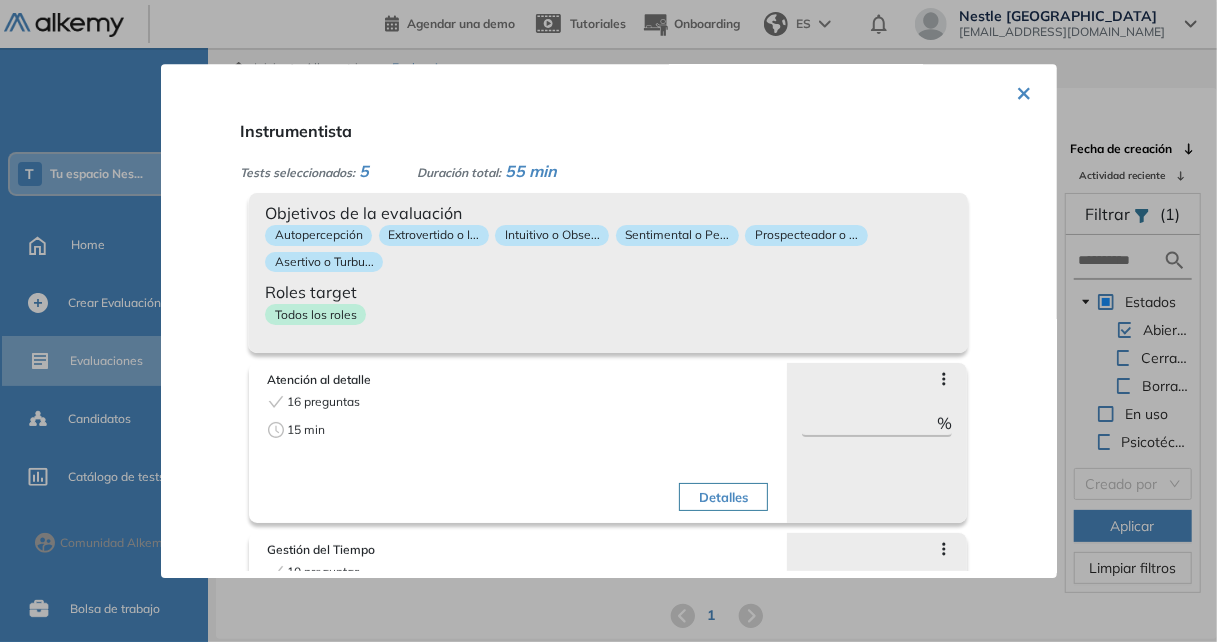 click on "×" at bounding box center (1025, 91) 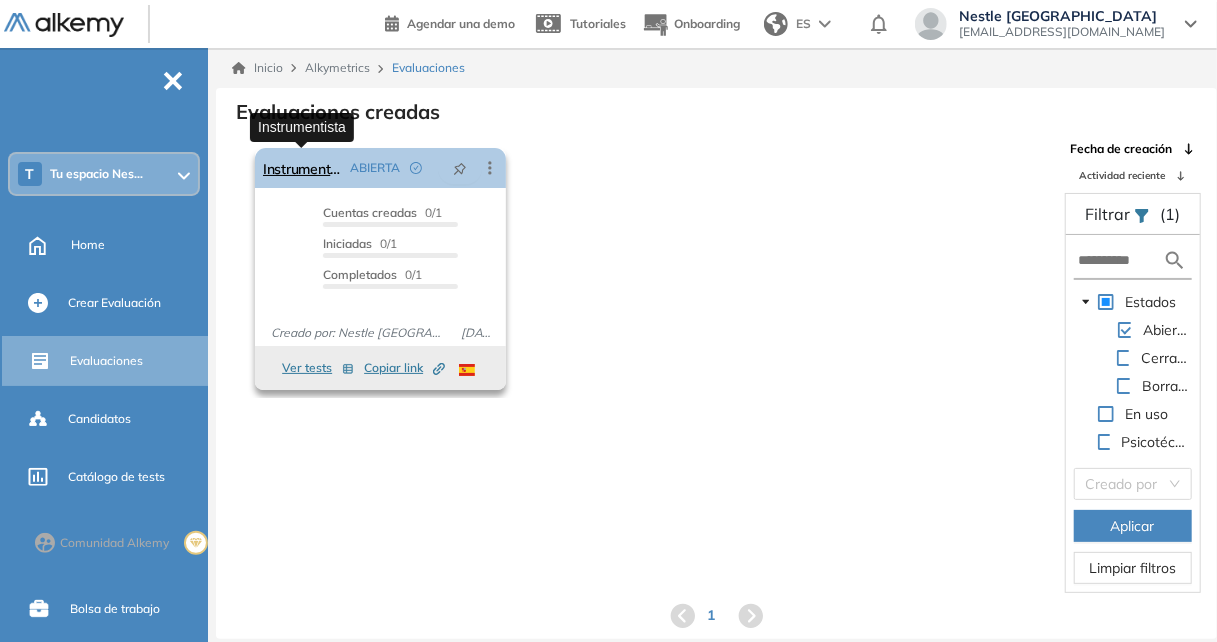 click on "Instrumentista" at bounding box center (302, 168) 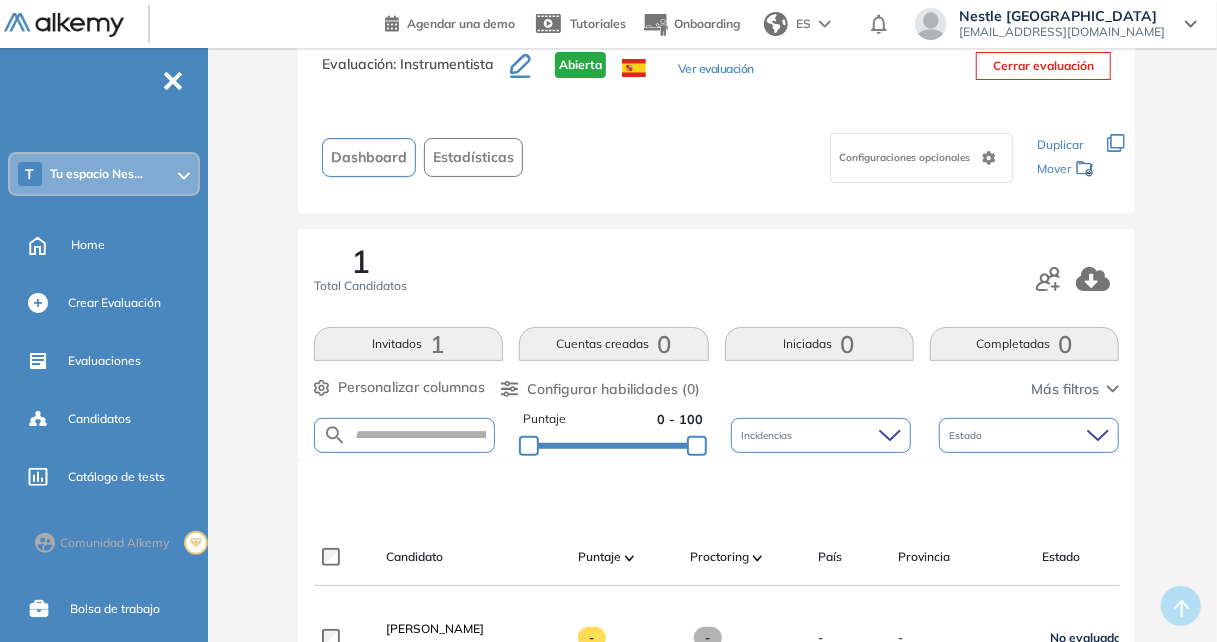 scroll, scrollTop: 0, scrollLeft: 0, axis: both 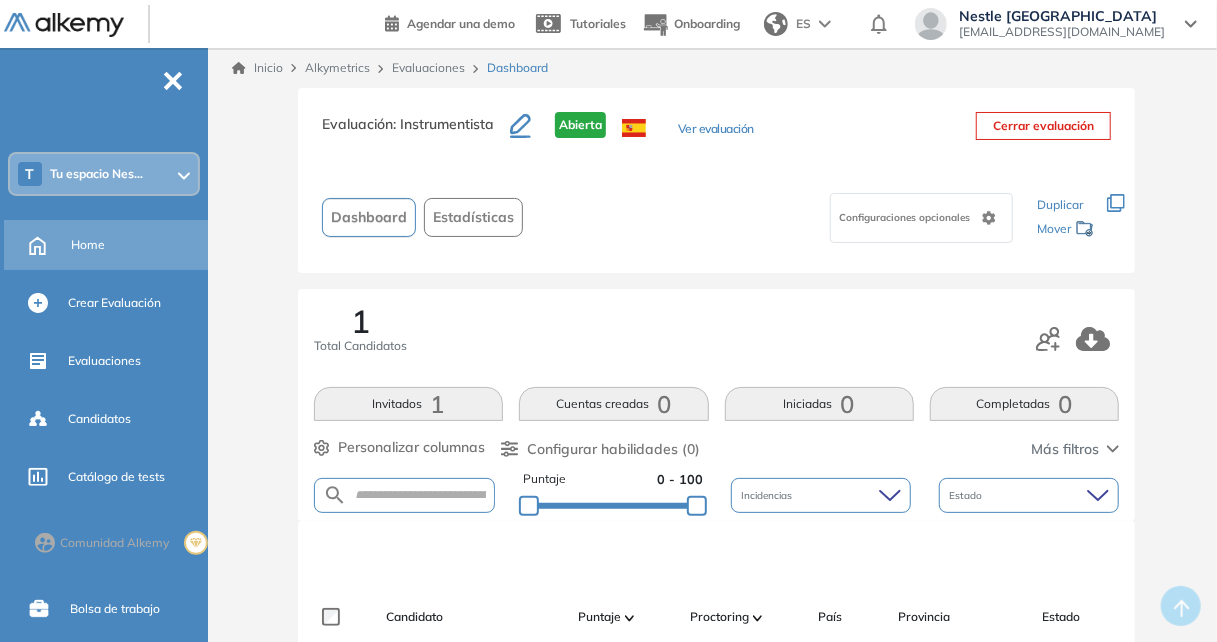 click on "Home" at bounding box center (88, 245) 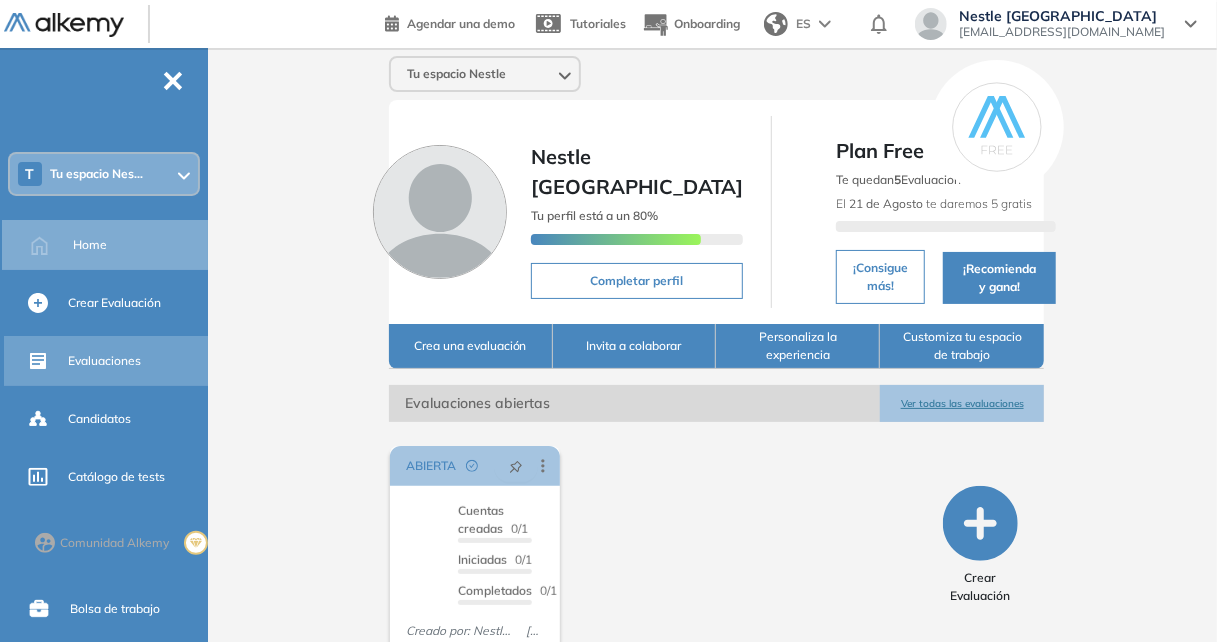 click on "Evaluaciones" at bounding box center (104, 361) 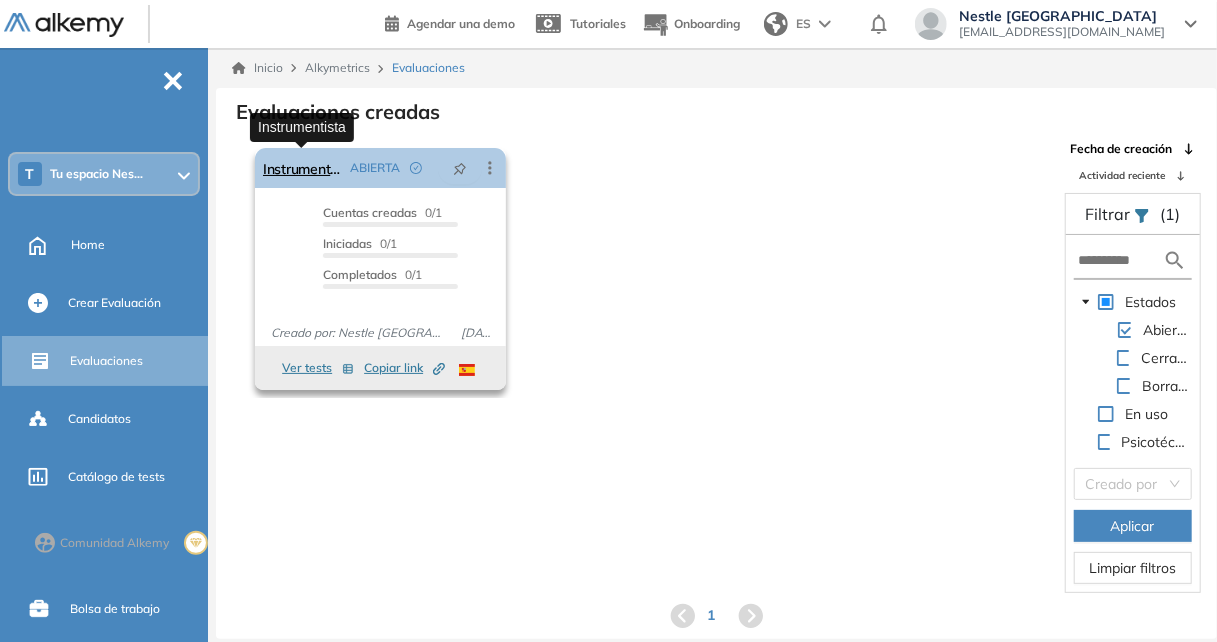 click on "Instrumentista" at bounding box center (302, 168) 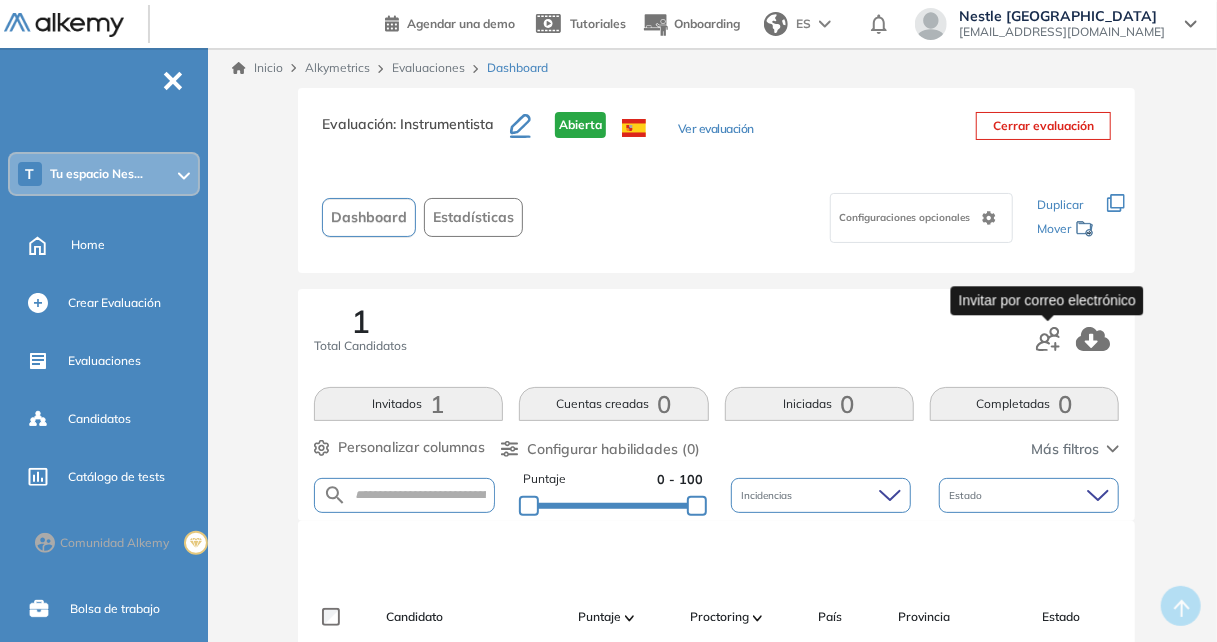 click 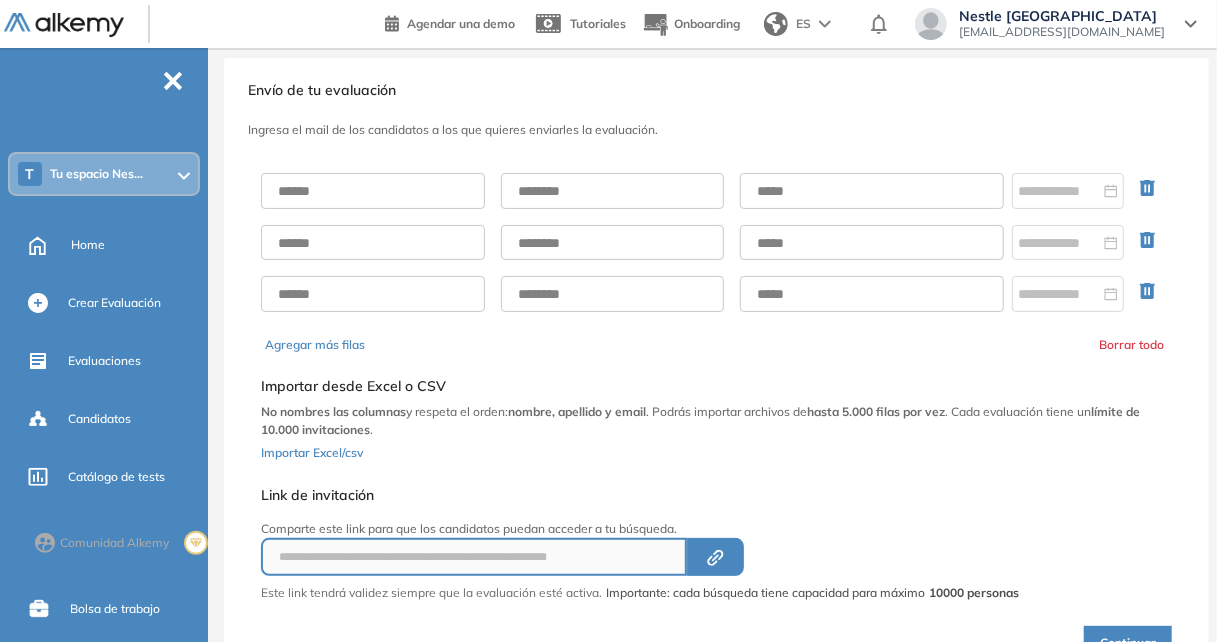 scroll, scrollTop: 0, scrollLeft: 0, axis: both 